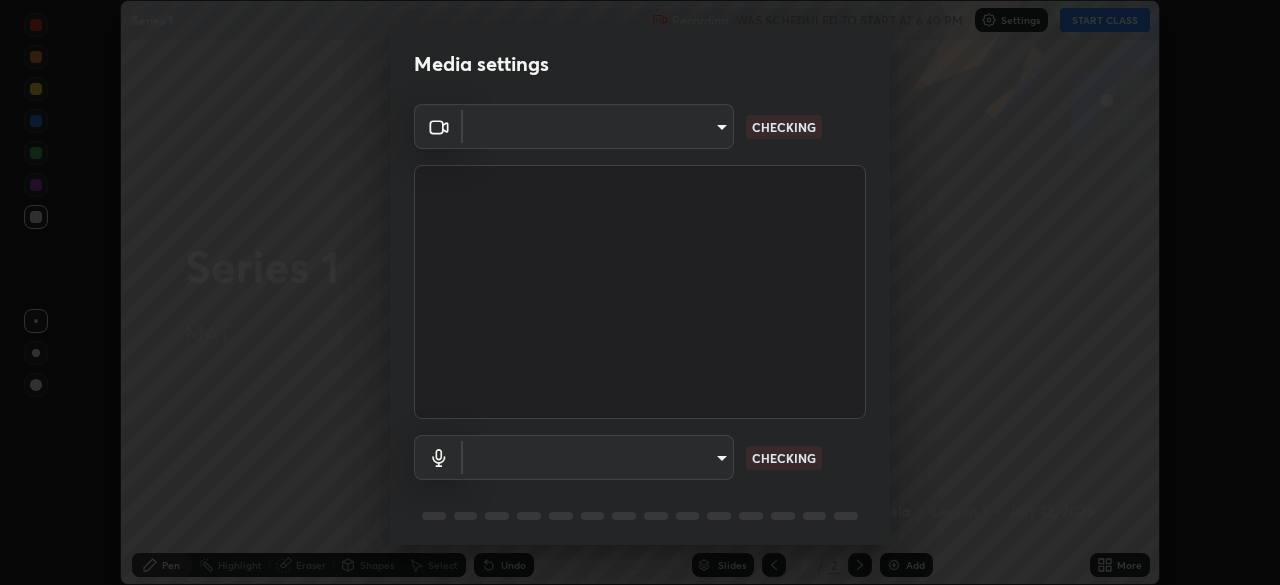 scroll, scrollTop: 0, scrollLeft: 0, axis: both 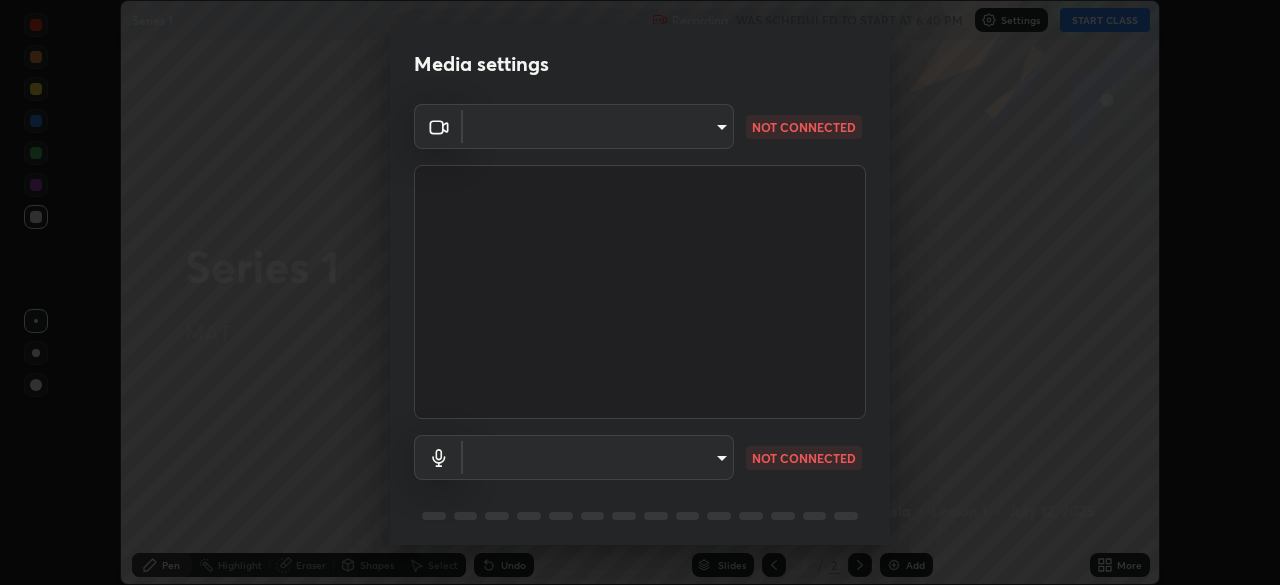 type on "c32f2d133d2fe4ebed6028c3ab396e6b2dbe6072f46fd66d39e62de35b14fd4d" 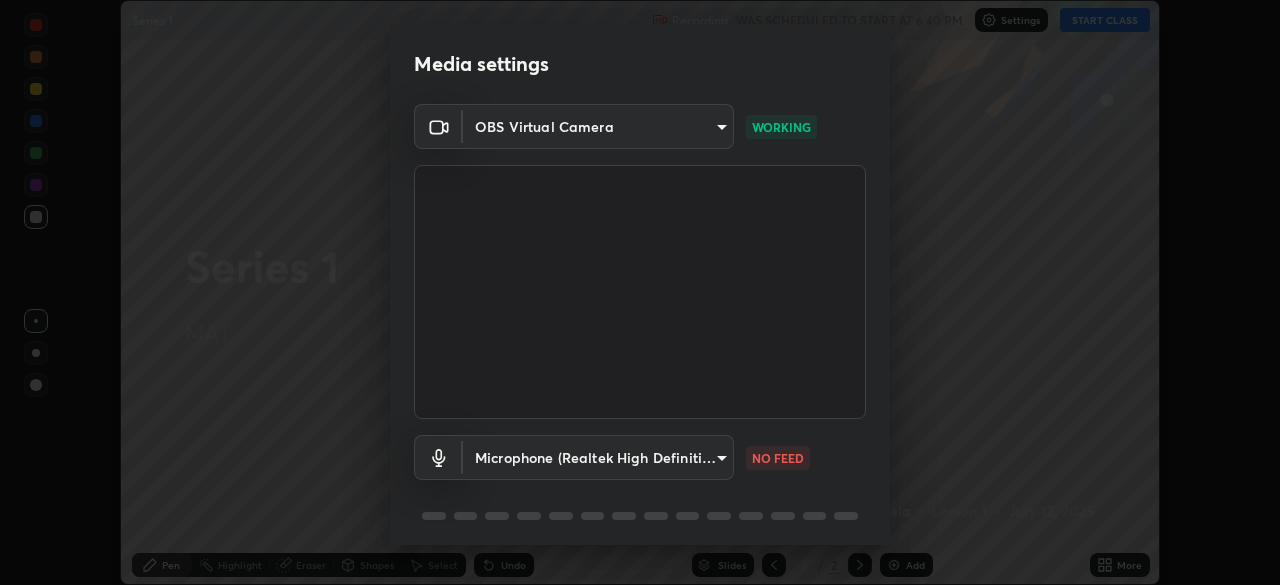 click on "Erase all Series 1 Recording WAS SCHEDULED TO START AT  6:40 PM Settings START CLASS Setting up your live class Series 1 • L1 of MAT [PERSON_NAME] Pen Highlight Eraser Shapes Select Undo Slides 2 / 2 Add More No doubts shared Encourage your learners to ask a doubt for better clarity Report an issue Reason for reporting Buffering Chat not working Audio - Video sync issue Educator video quality low ​ Attach an image Report Media settings OBS Virtual Camera c32f2d133d2fe4ebed6028c3ab396e6b2dbe6072f46fd66d39e62de35b14fd4d WORKING Microphone (Realtek High Definition Audio) f7644a9e9a5fb794185b80f98c37c5711002d7623b3167955ee522262654039b NO FEED 1 / 5 Next" at bounding box center [640, 292] 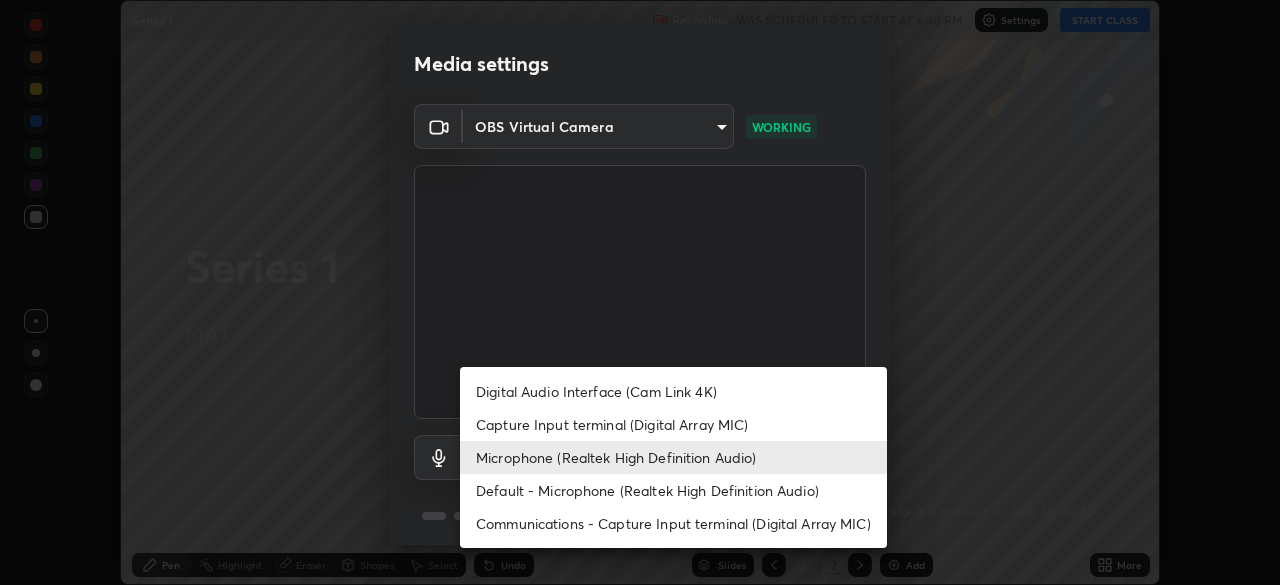 click on "Capture Input terminal (Digital Array MIC)" at bounding box center [673, 424] 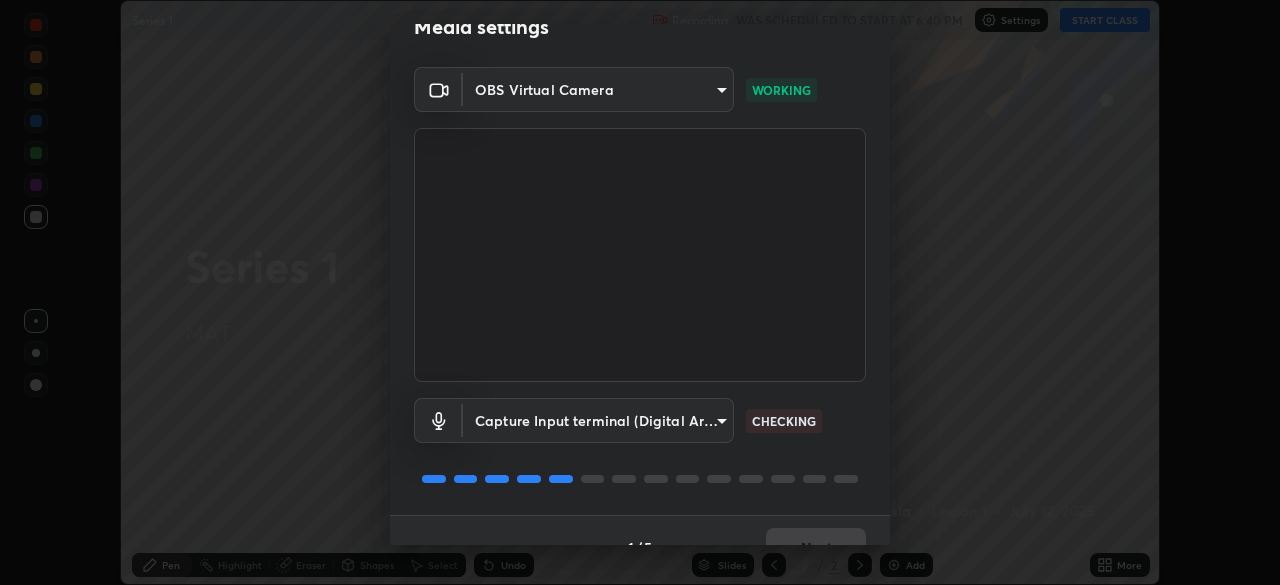scroll, scrollTop: 71, scrollLeft: 0, axis: vertical 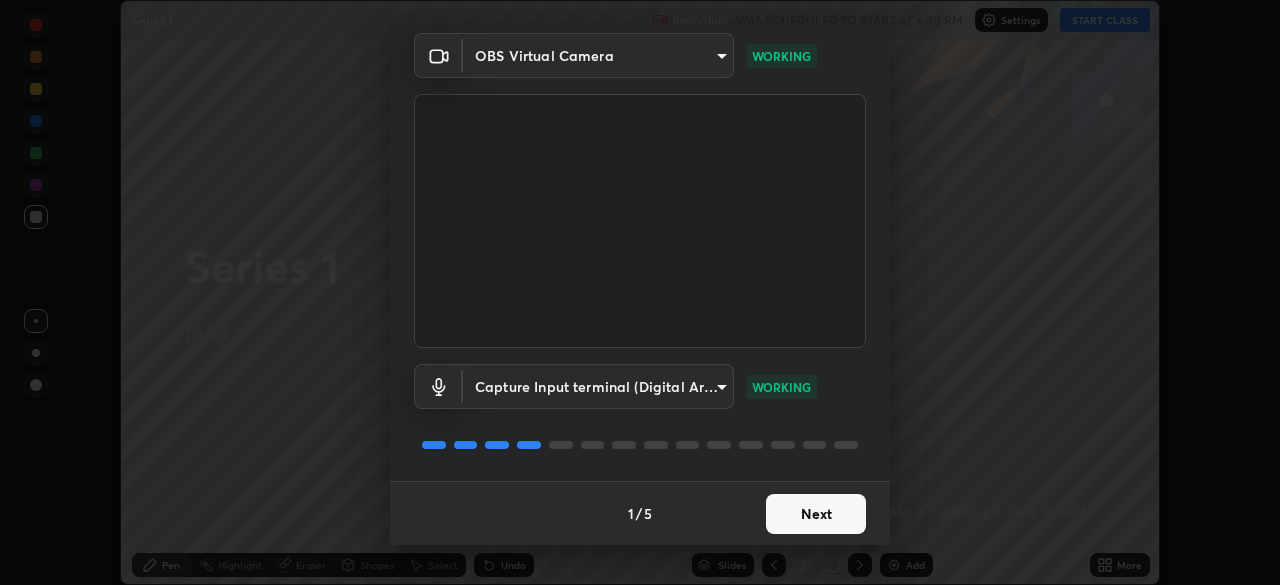 click on "Next" at bounding box center [816, 514] 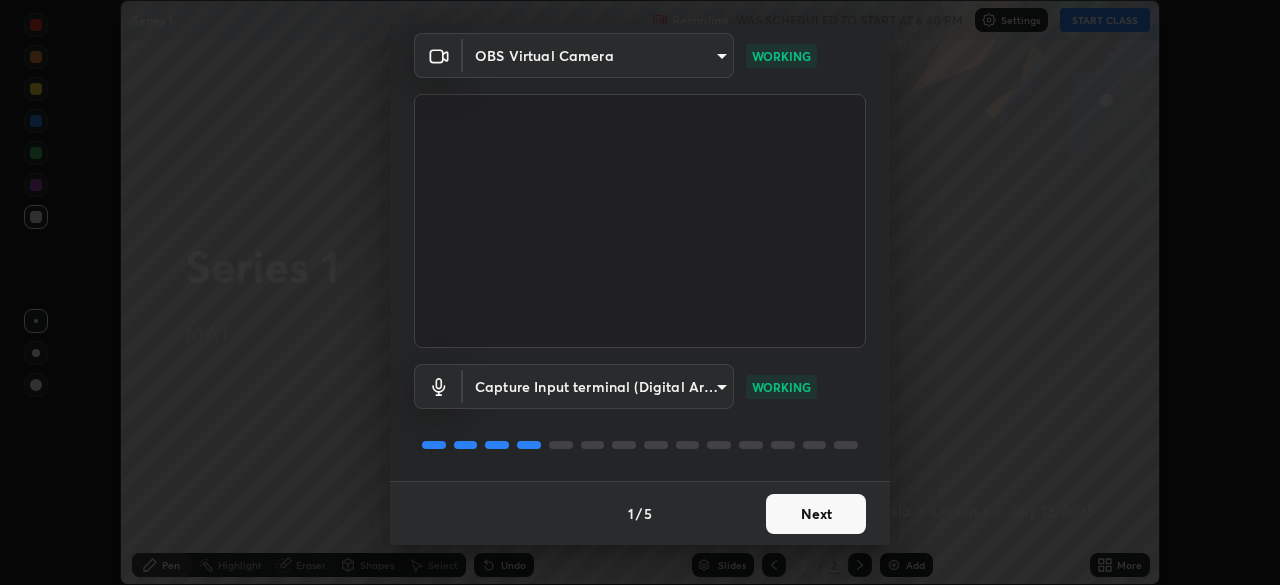 scroll, scrollTop: 0, scrollLeft: 0, axis: both 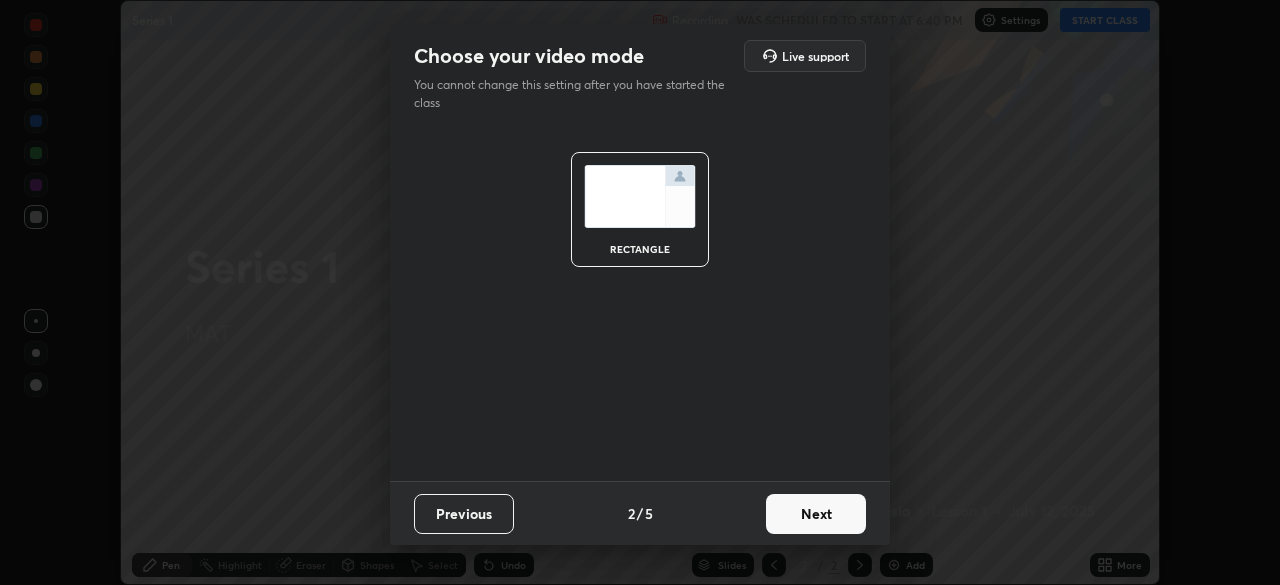 click on "Next" at bounding box center [816, 514] 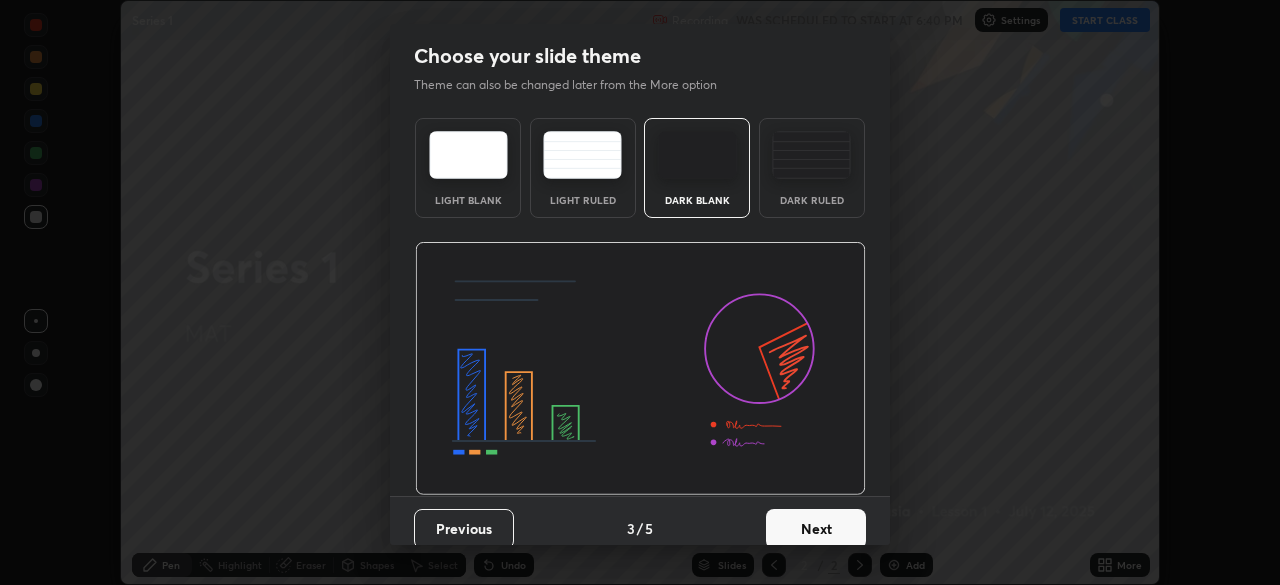 click on "Next" at bounding box center [816, 529] 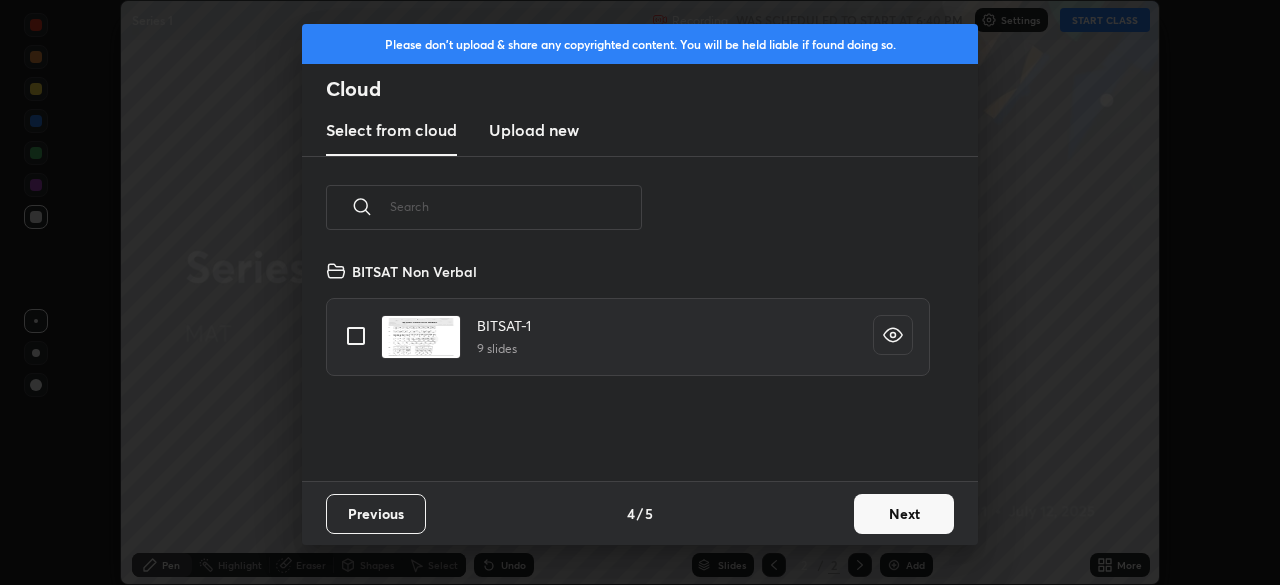 click on "Next" at bounding box center [904, 514] 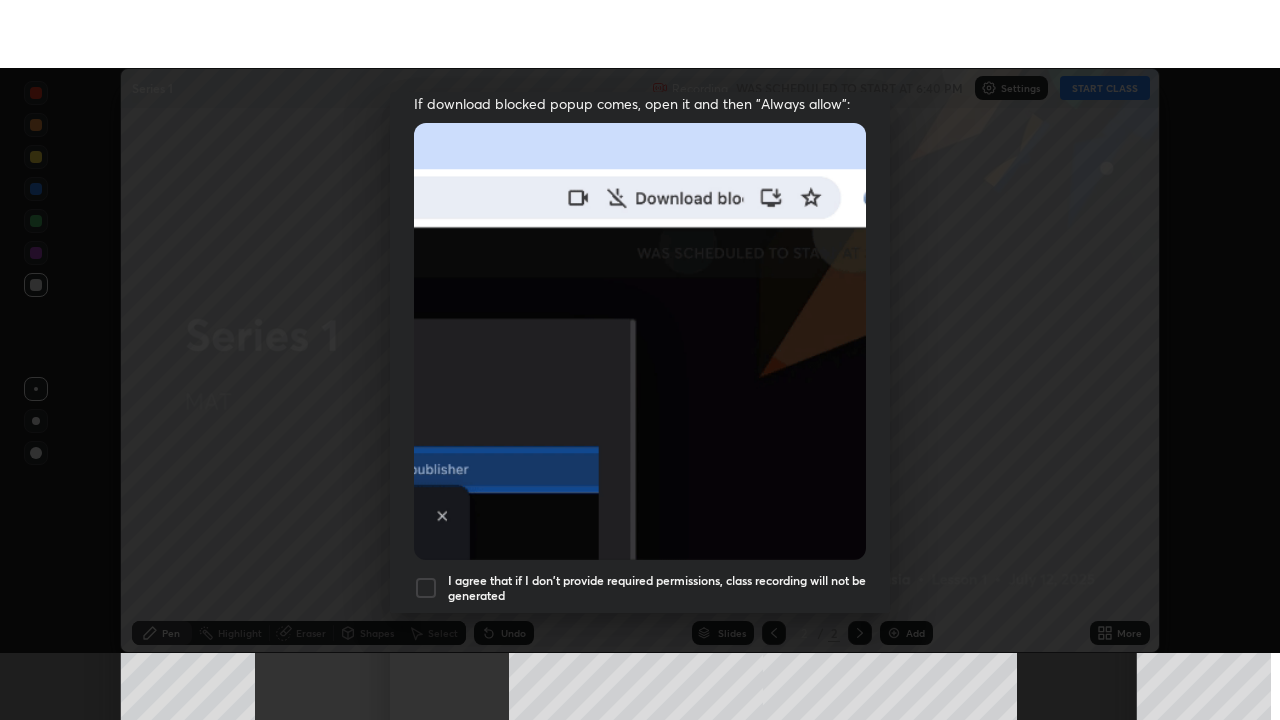 scroll, scrollTop: 479, scrollLeft: 0, axis: vertical 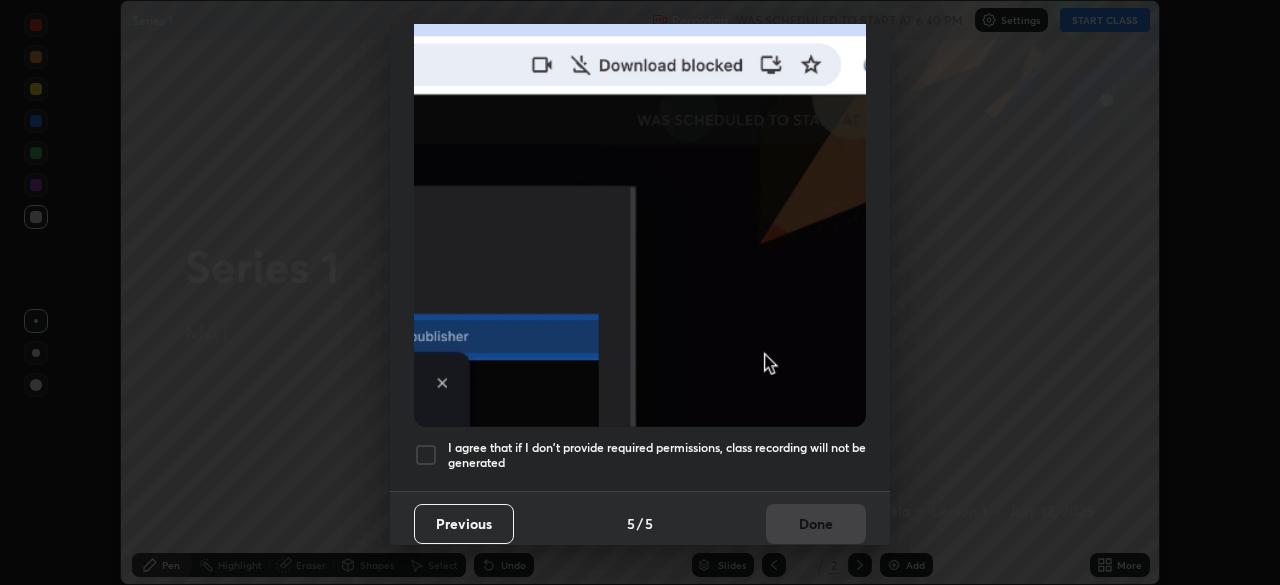click at bounding box center (426, 455) 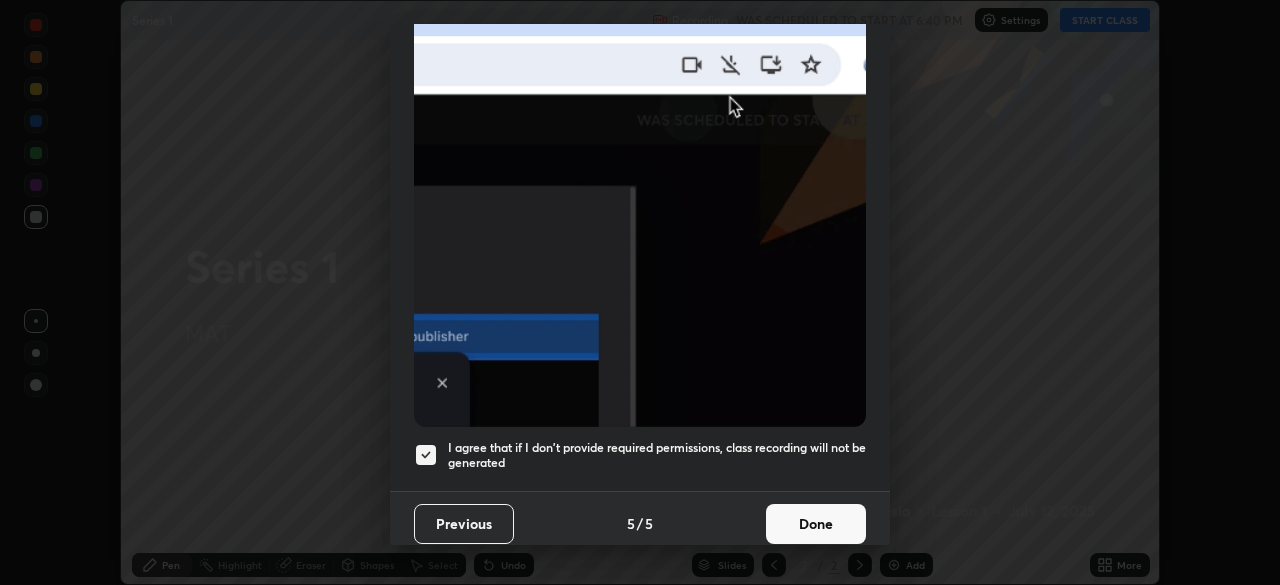 click on "Done" at bounding box center (816, 524) 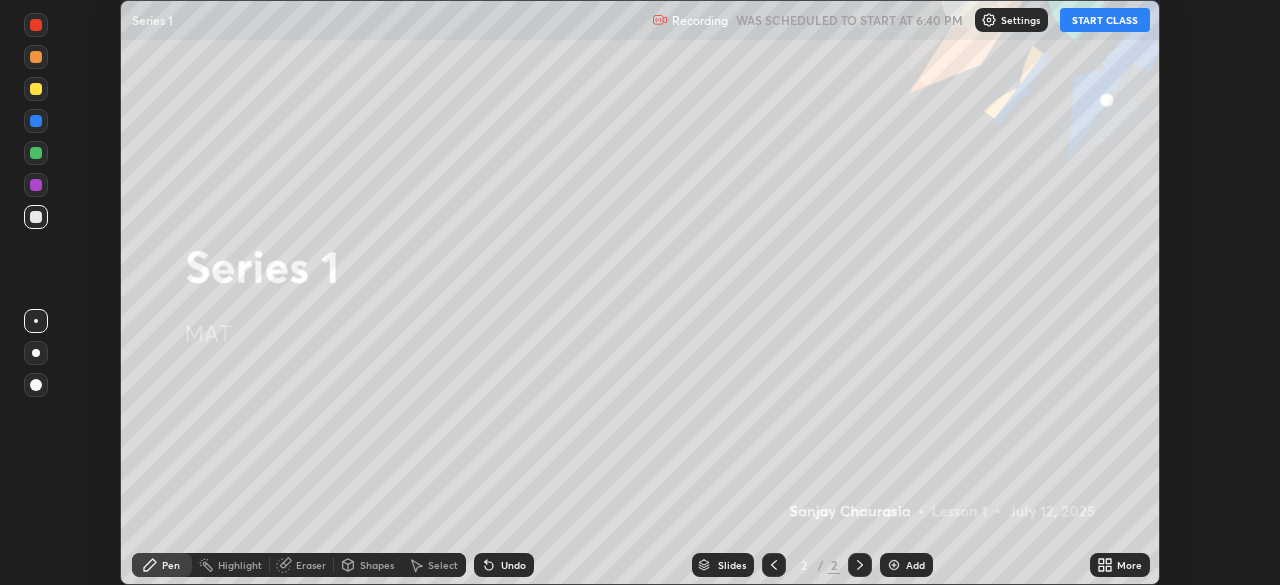 click on "START CLASS" at bounding box center (1105, 20) 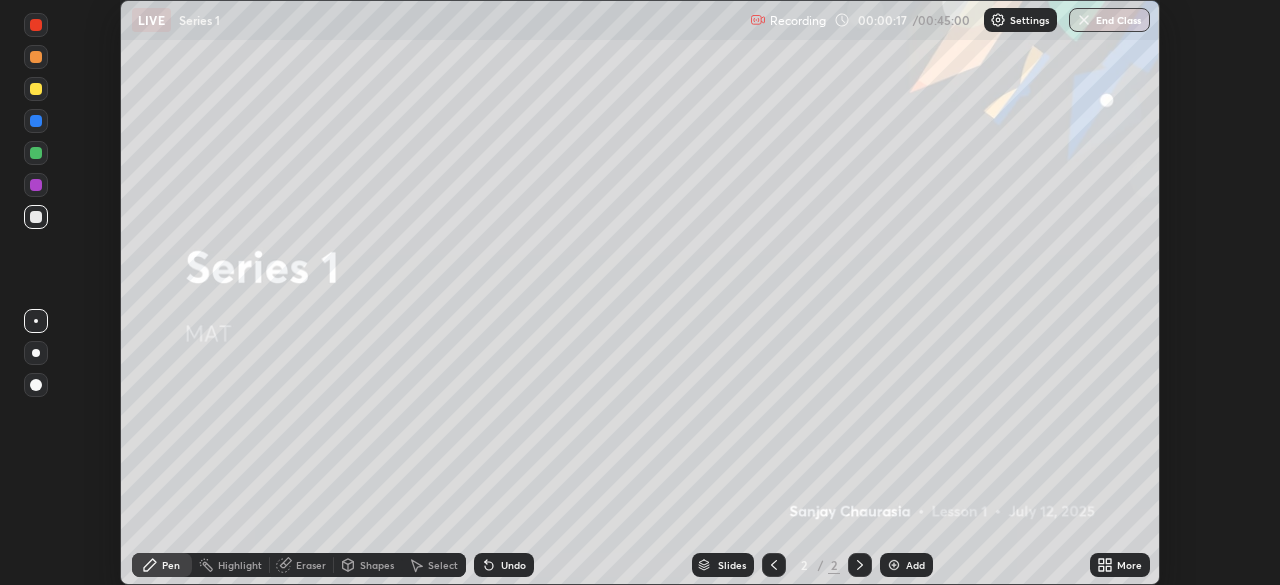 click on "Add" at bounding box center (906, 565) 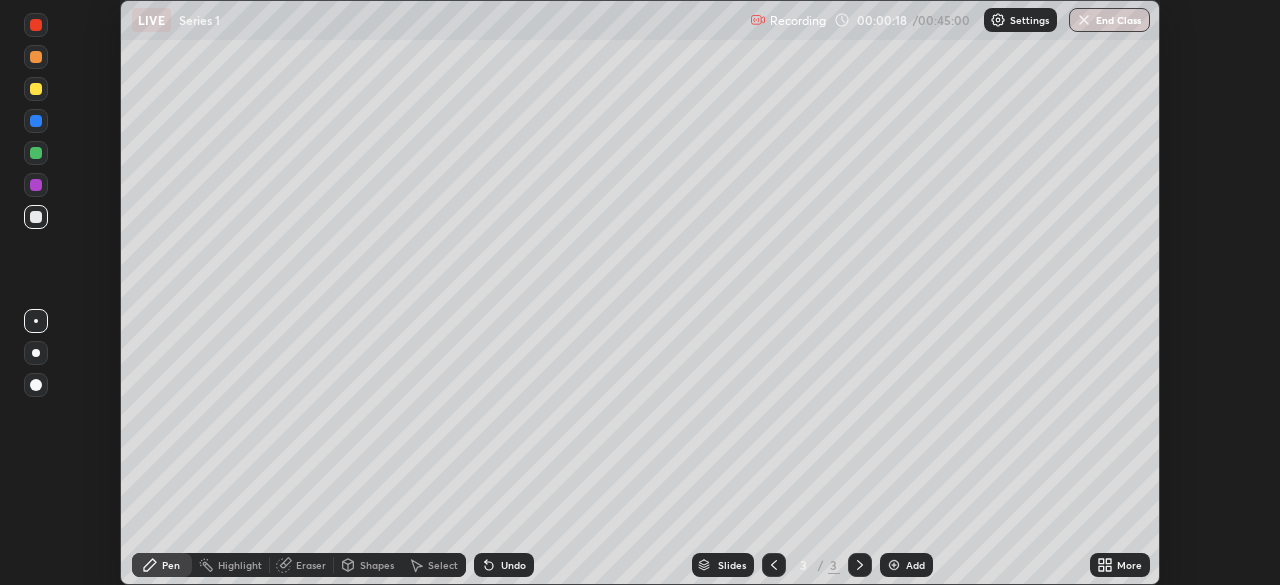 click 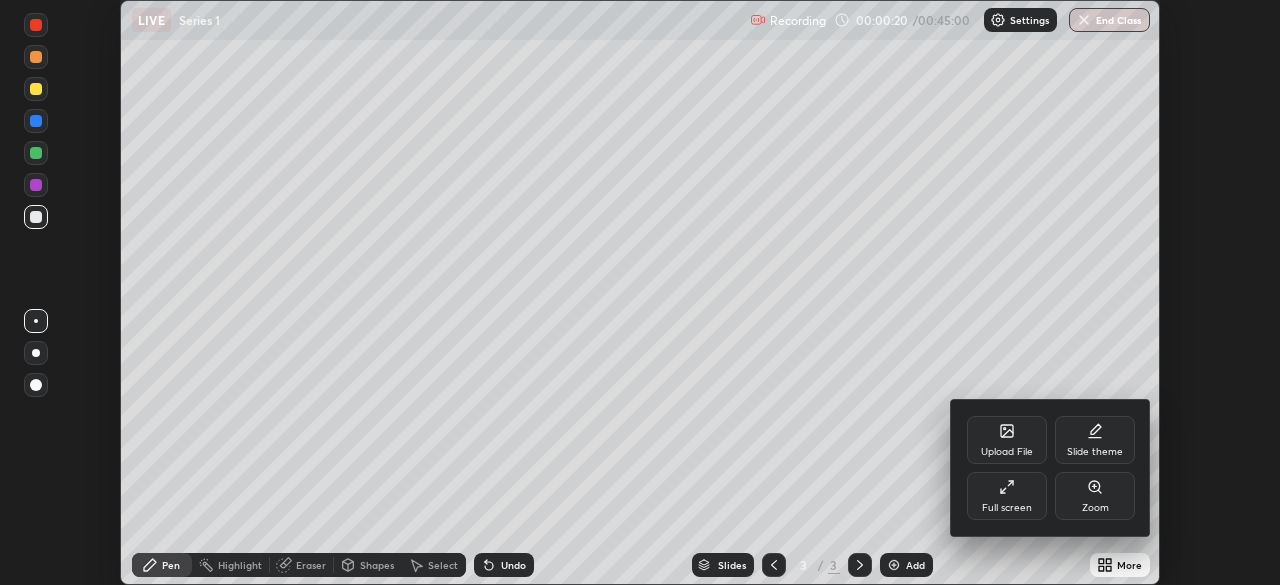 click on "Full screen" at bounding box center (1007, 508) 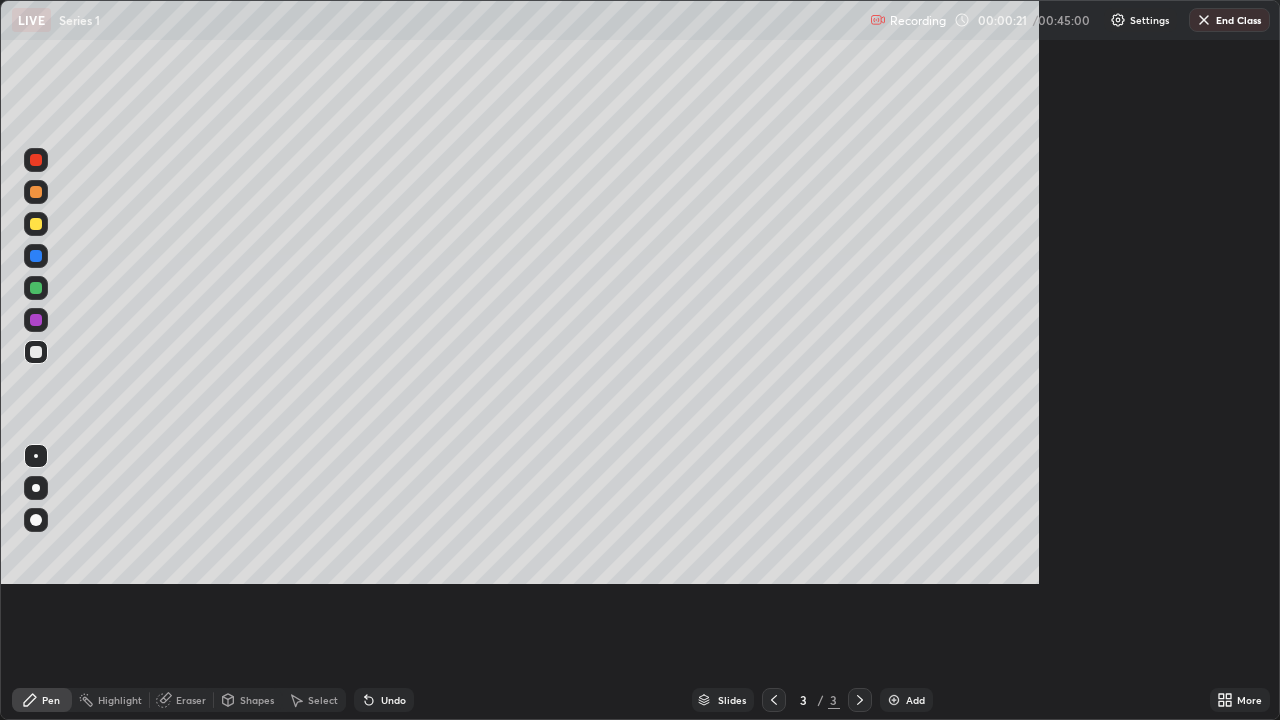scroll, scrollTop: 99280, scrollLeft: 98720, axis: both 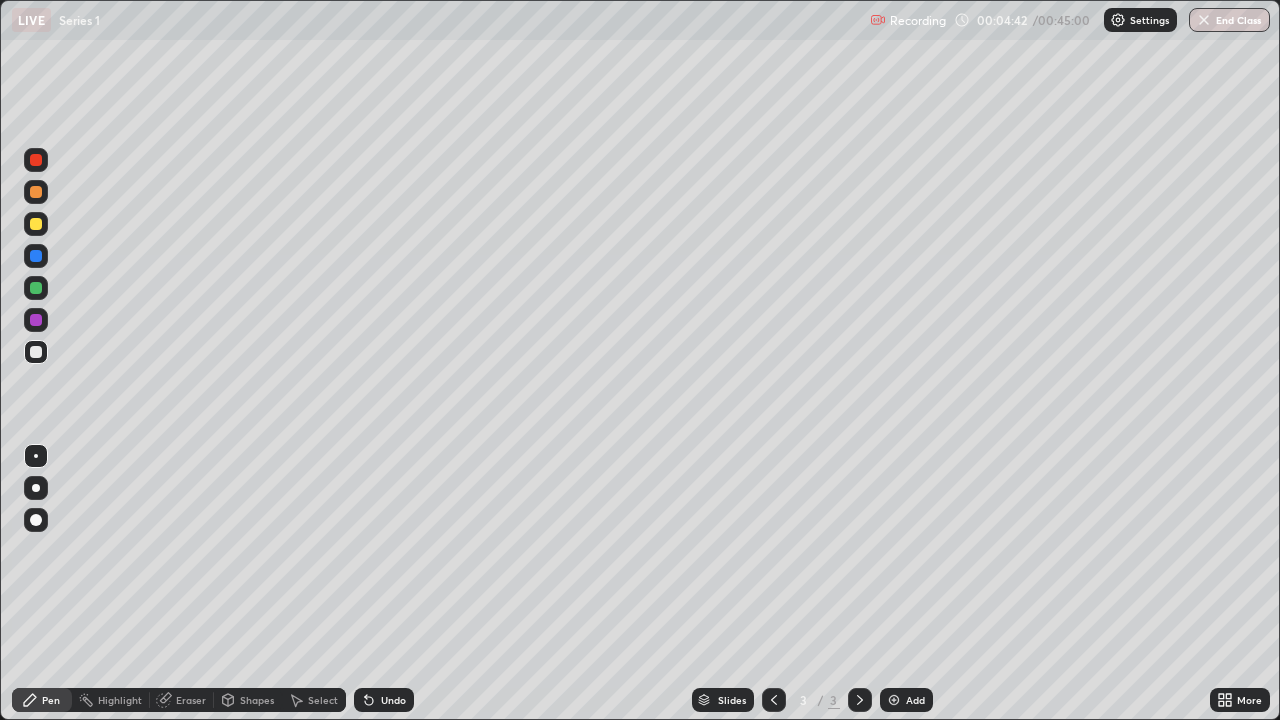 click on "Add" at bounding box center [915, 700] 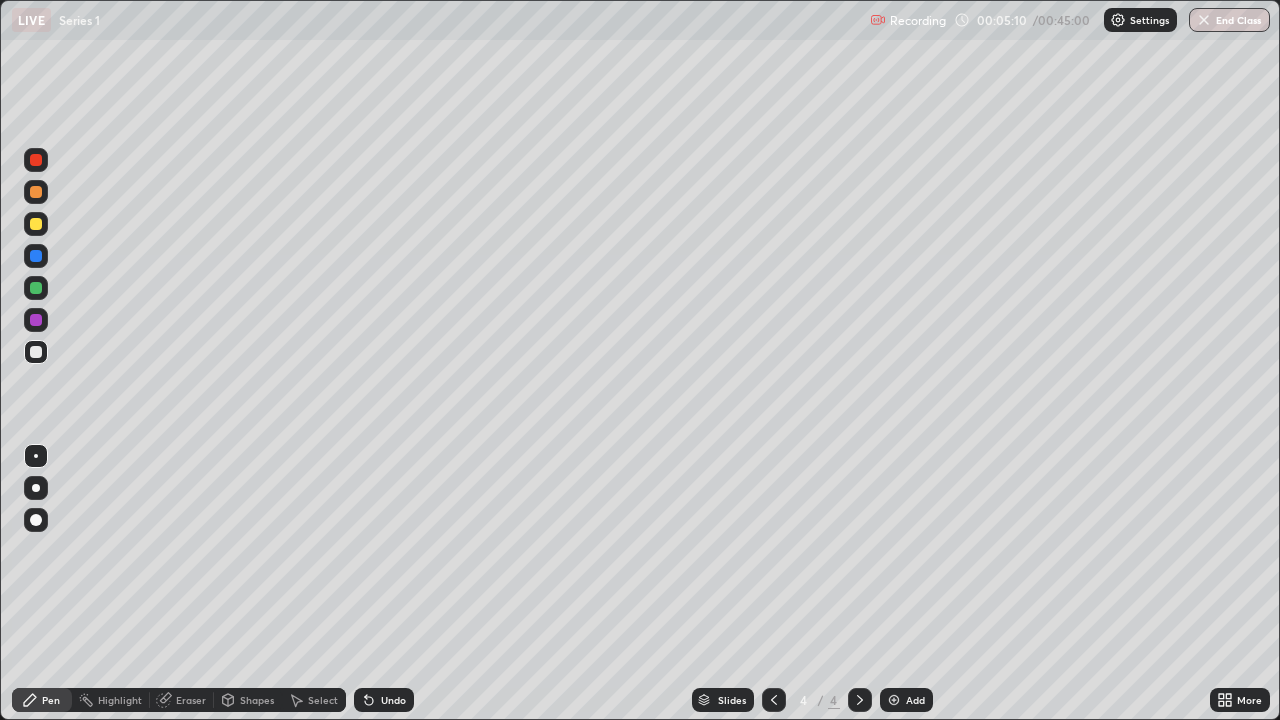 click at bounding box center [36, 224] 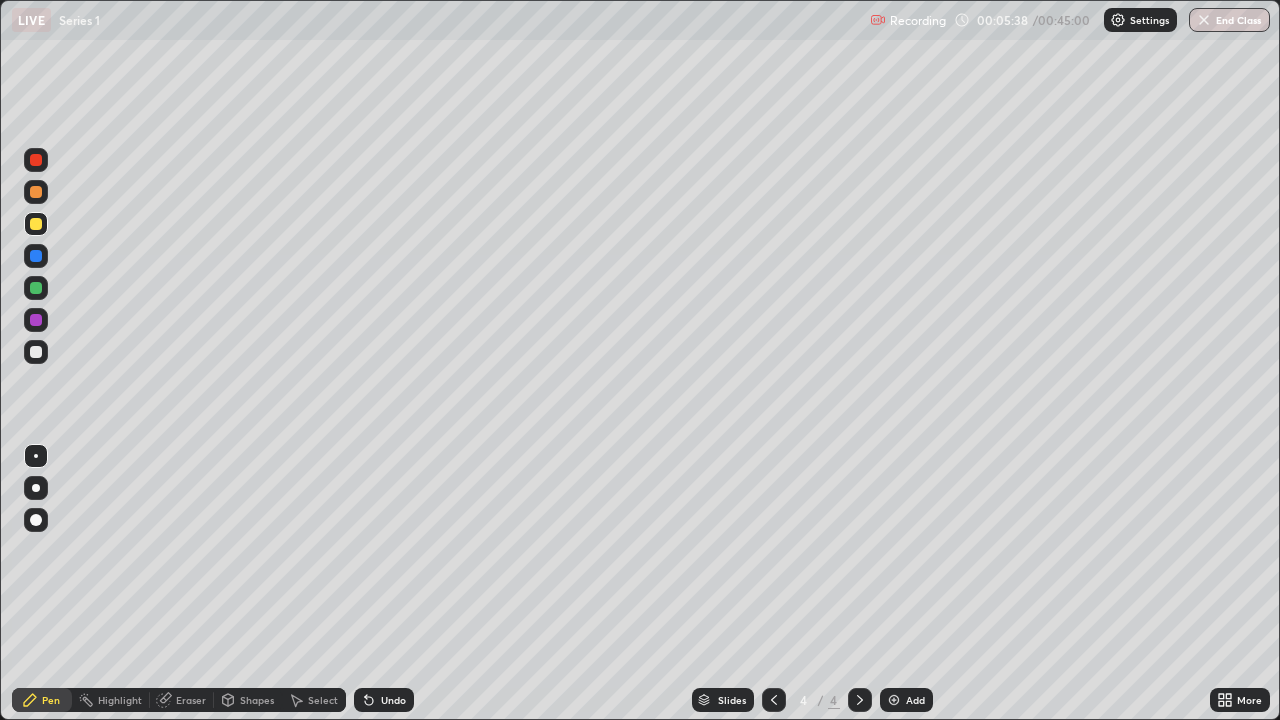 click on "Eraser" at bounding box center (191, 700) 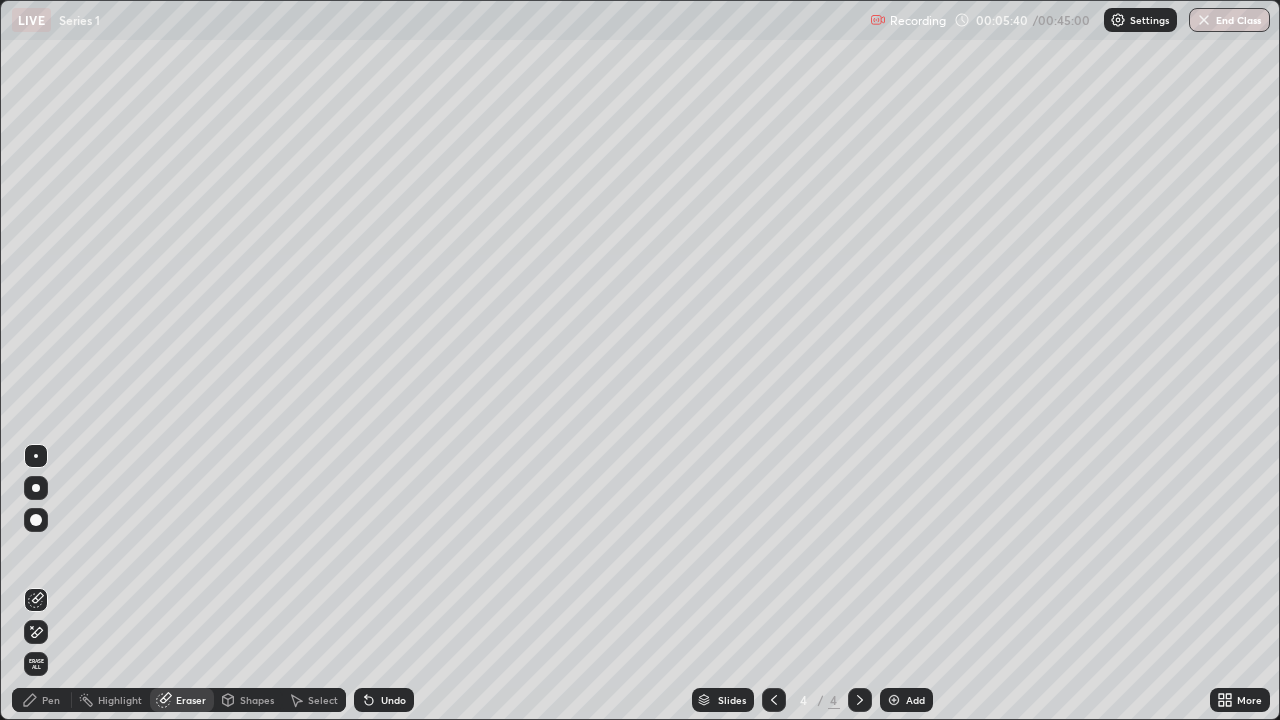 click on "Pen" at bounding box center (42, 700) 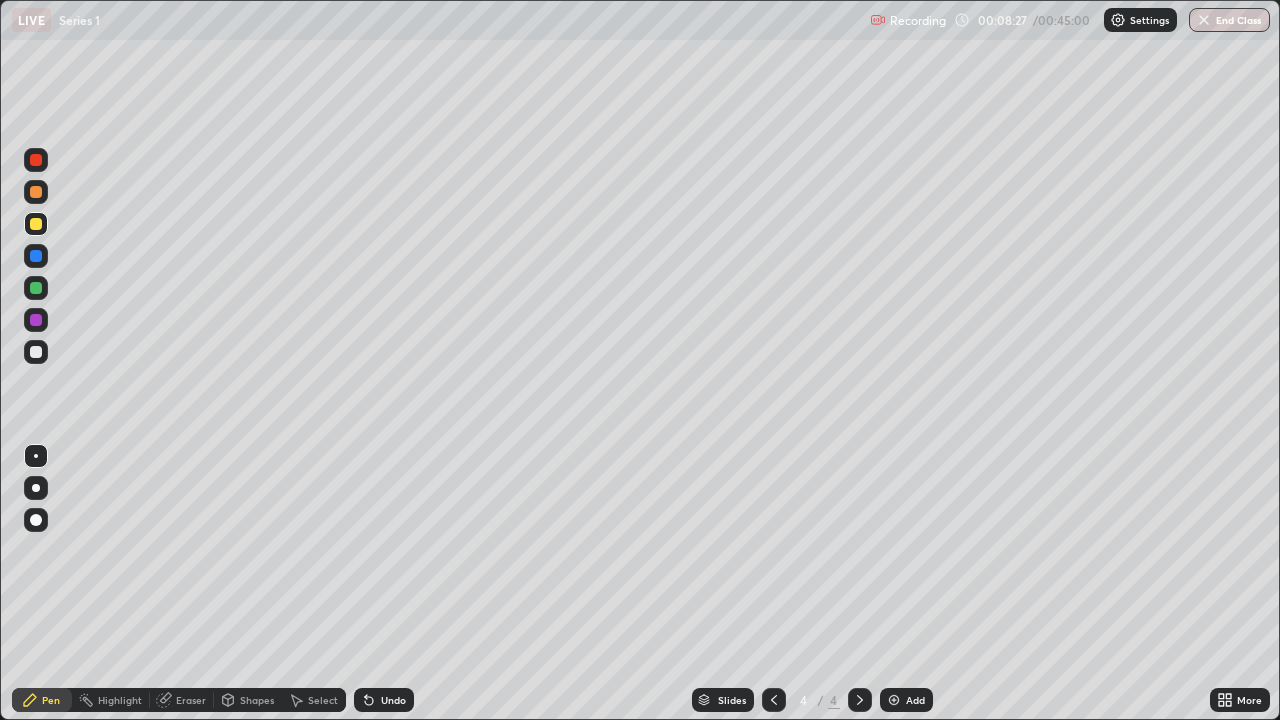 click at bounding box center (36, 288) 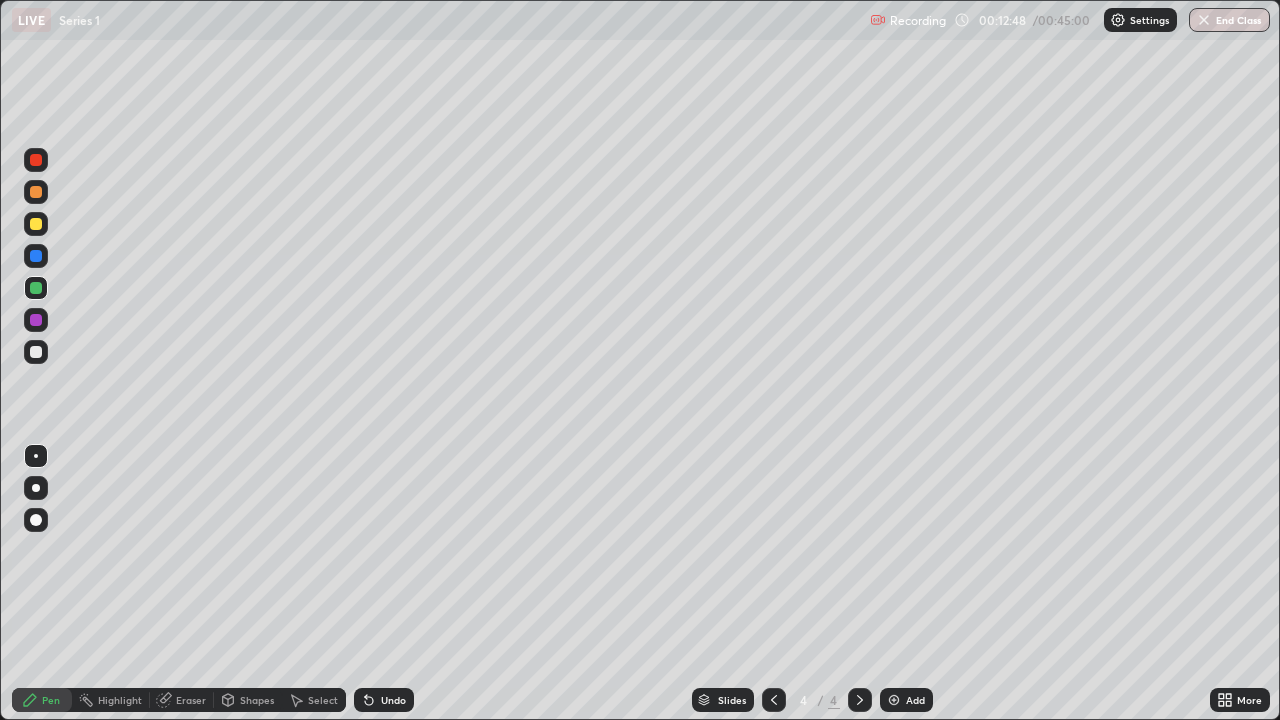 click at bounding box center (36, 160) 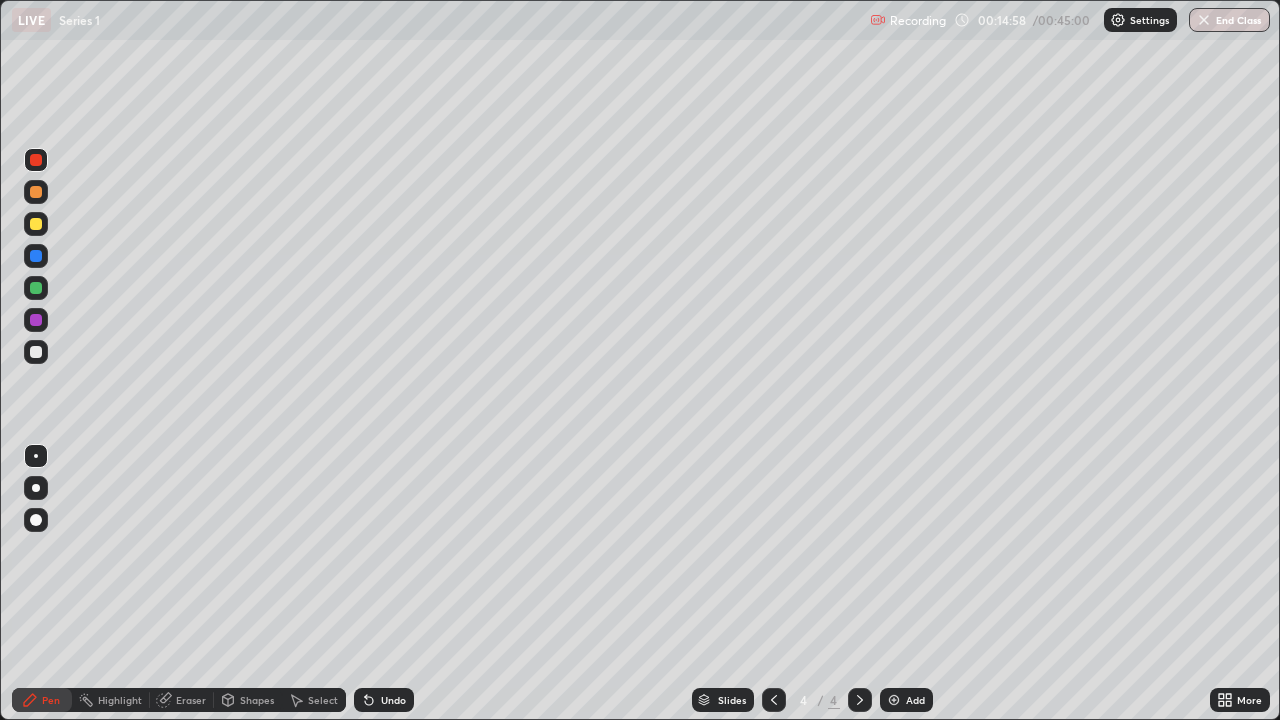 click at bounding box center [36, 192] 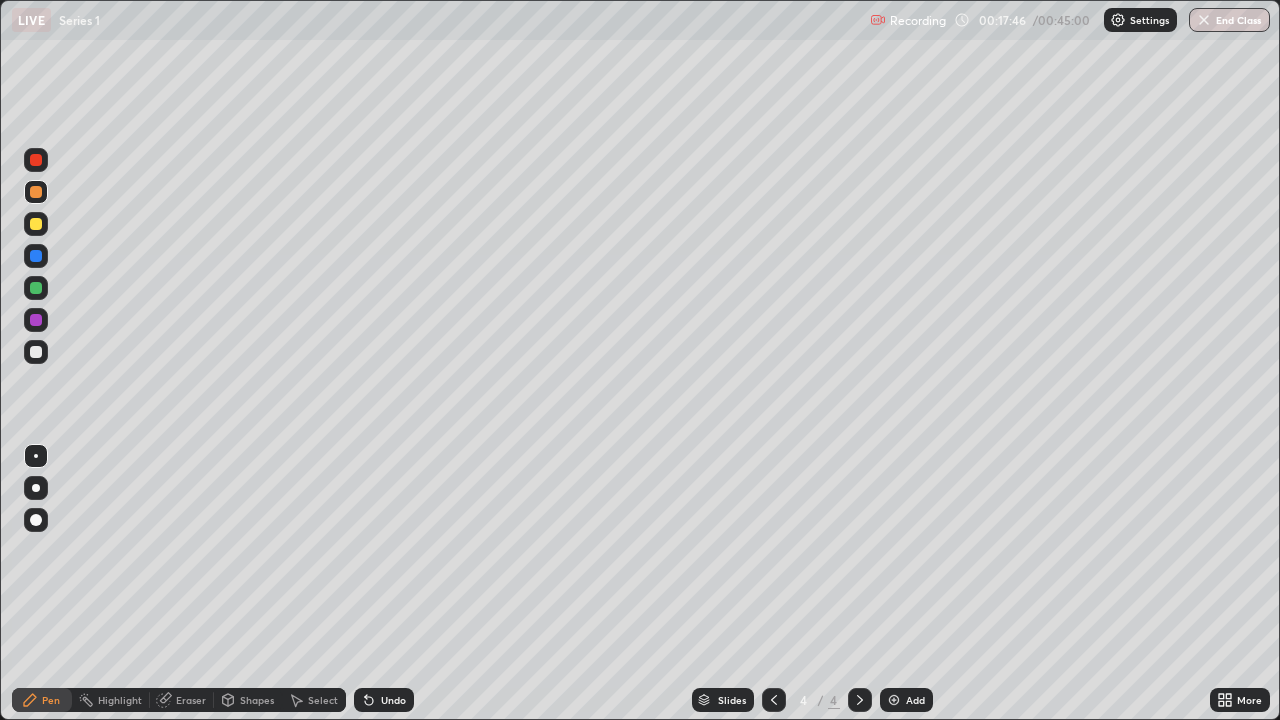 click at bounding box center [36, 160] 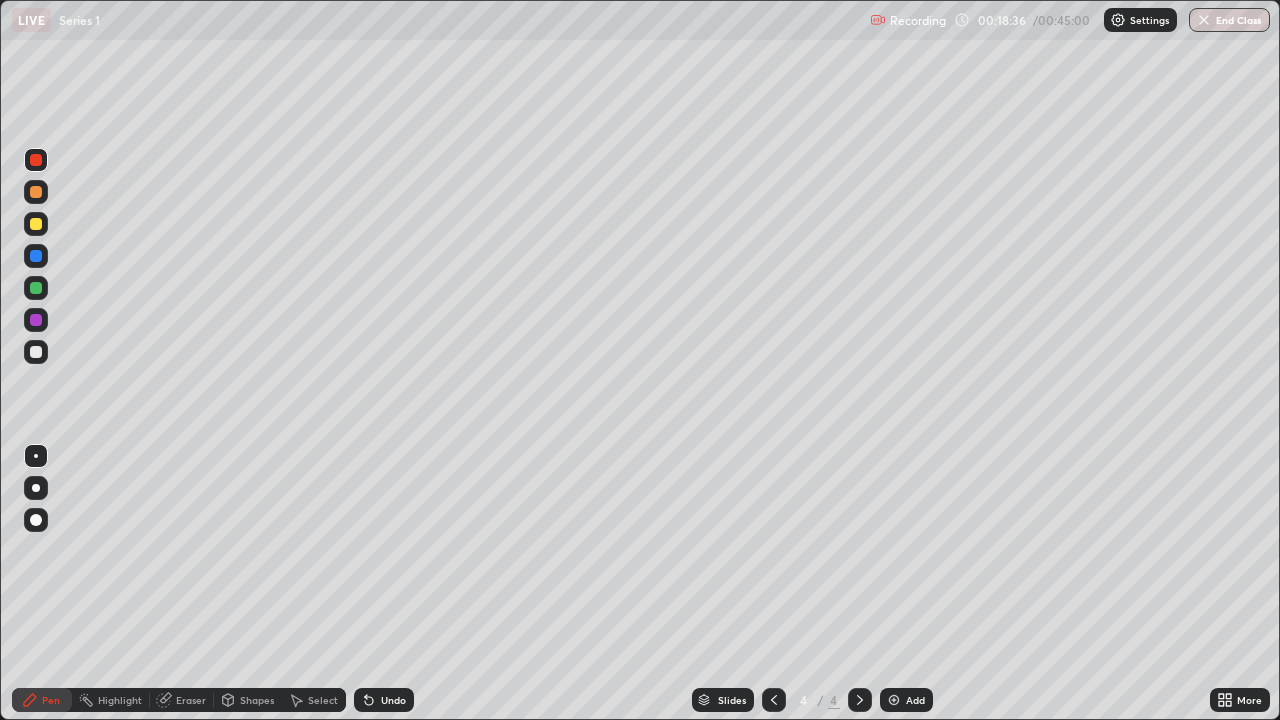 click at bounding box center [36, 320] 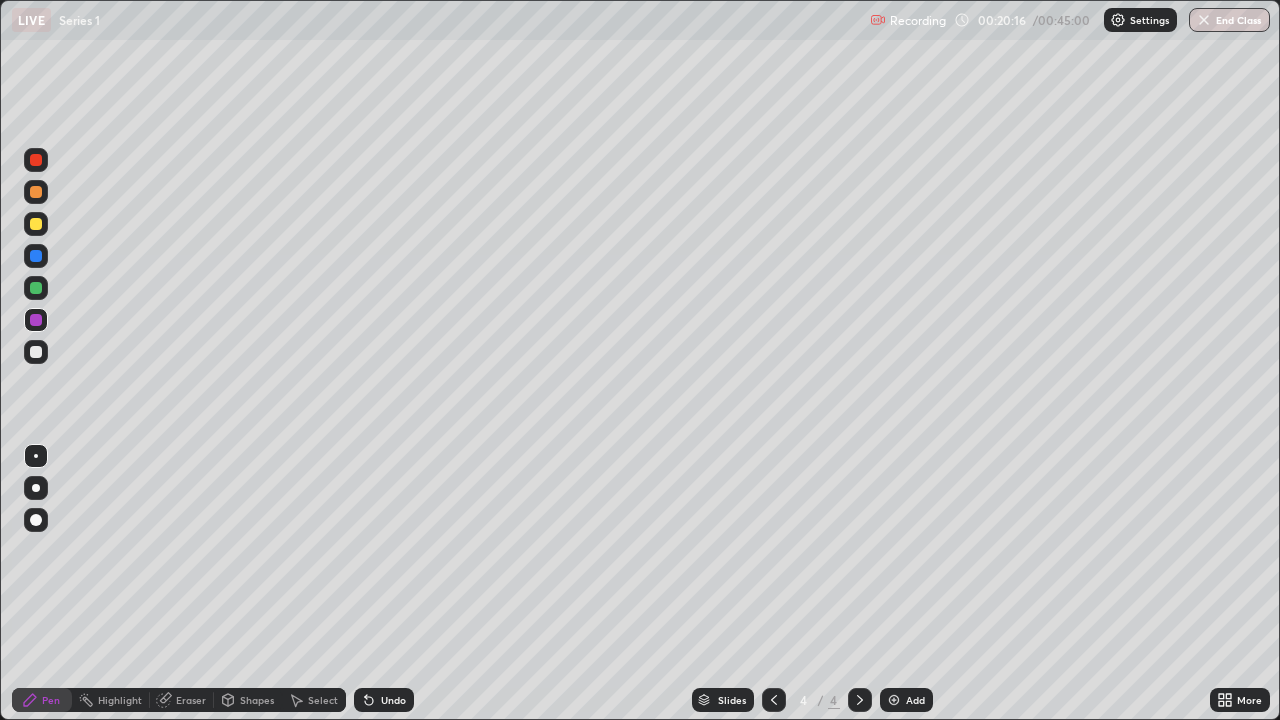 click at bounding box center (36, 192) 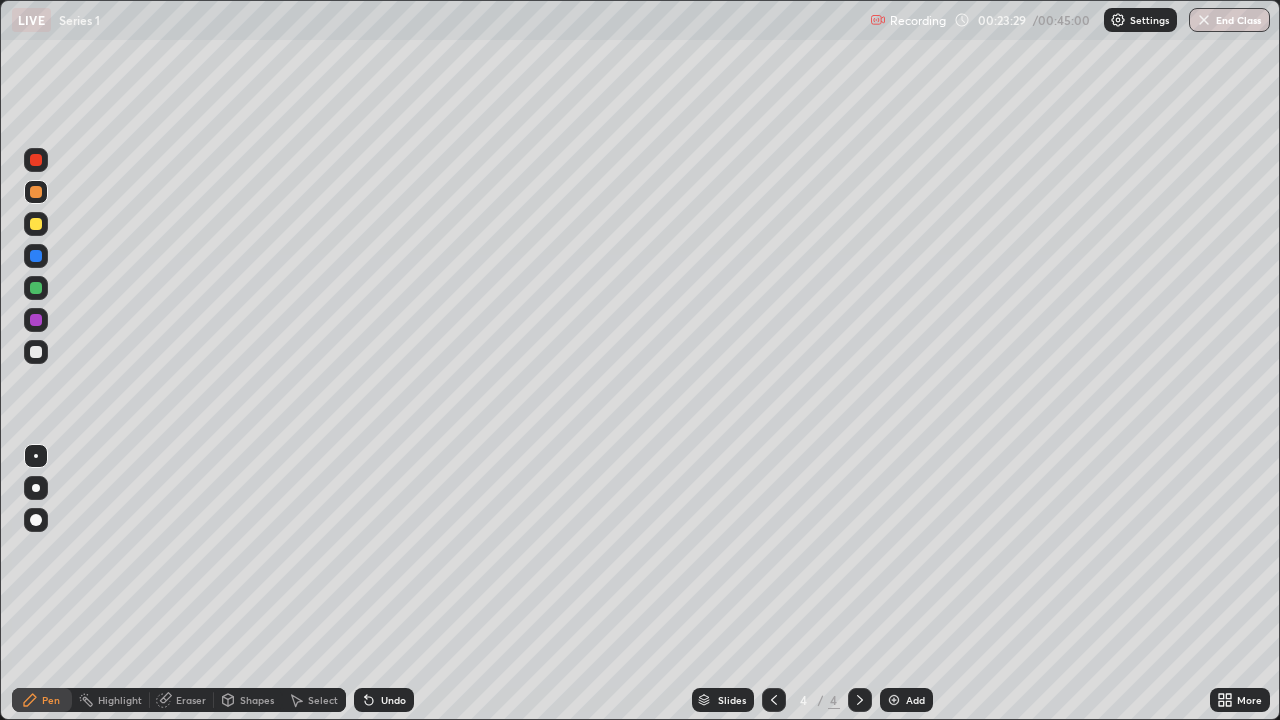 click on "Eraser" at bounding box center [191, 700] 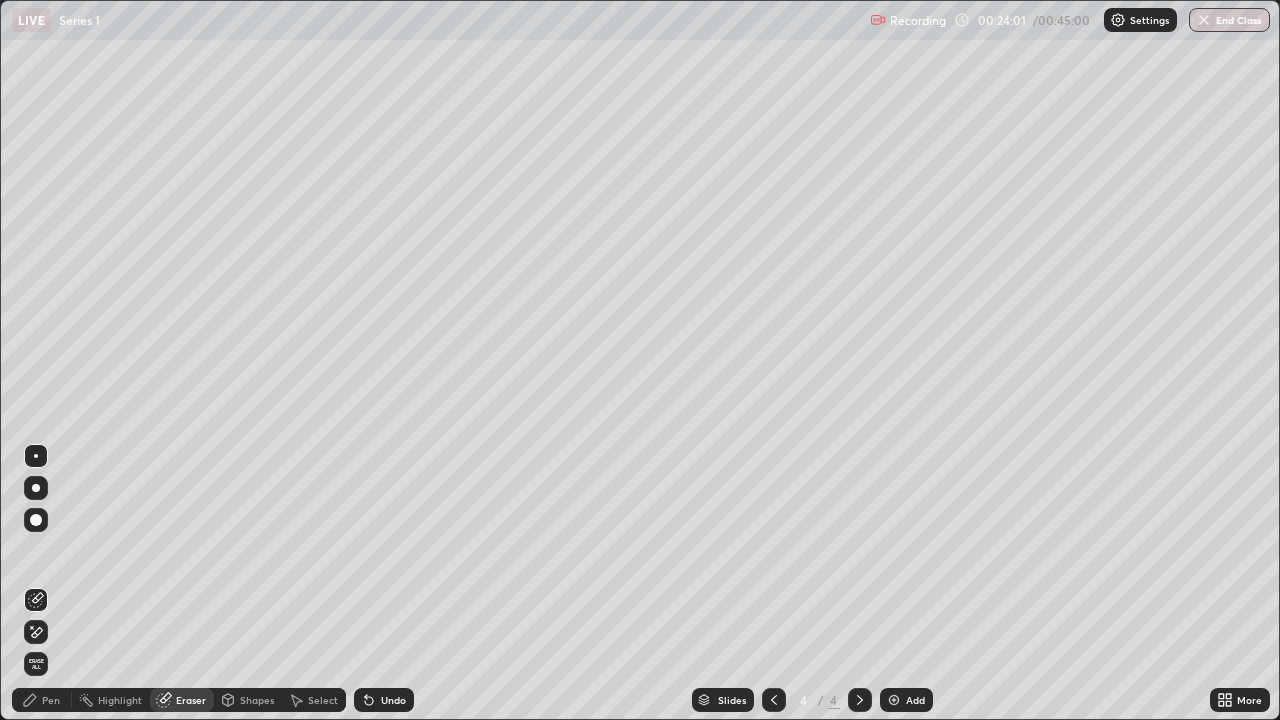 click on "Eraser" at bounding box center (191, 700) 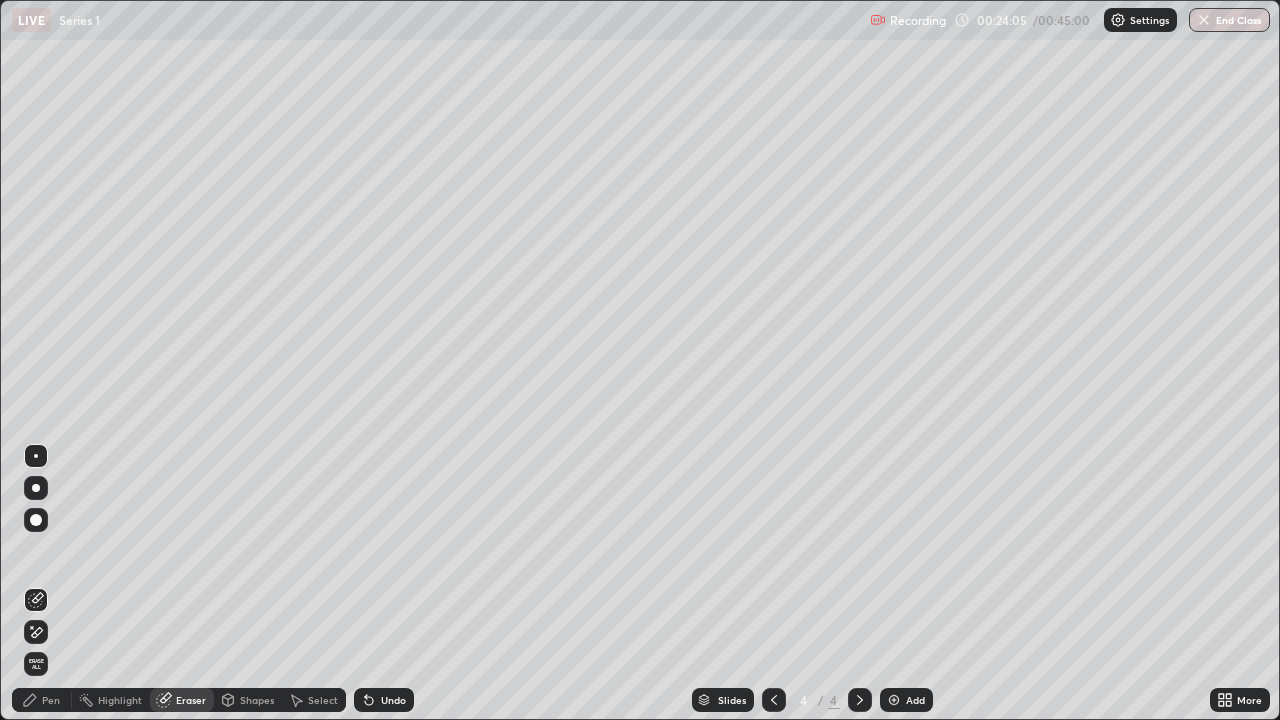 click on "Pen" at bounding box center [51, 700] 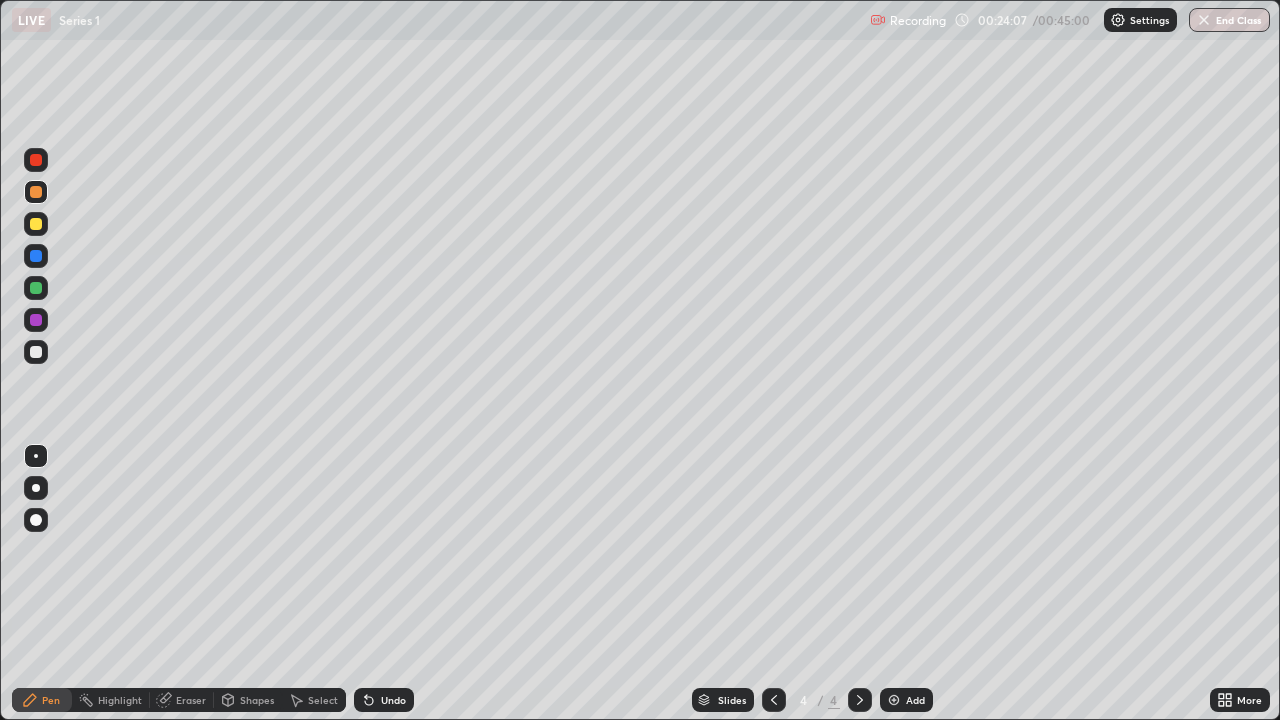 click at bounding box center (36, 224) 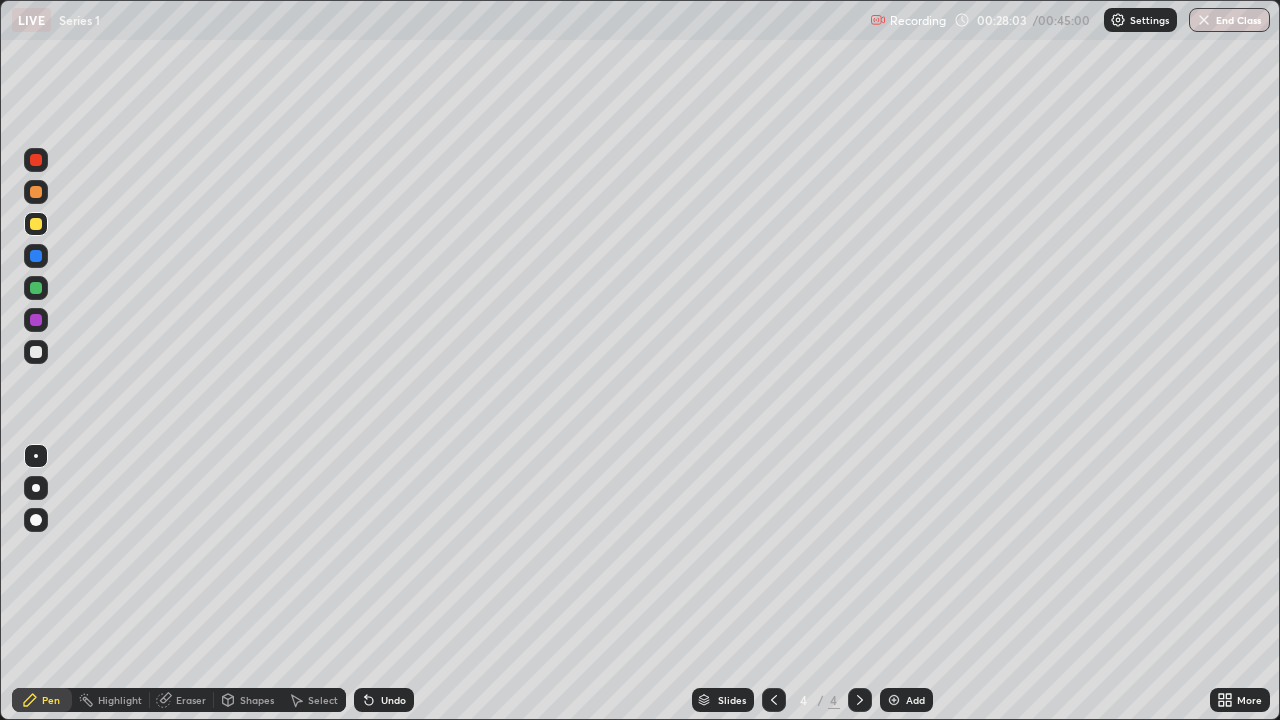 click at bounding box center [36, 224] 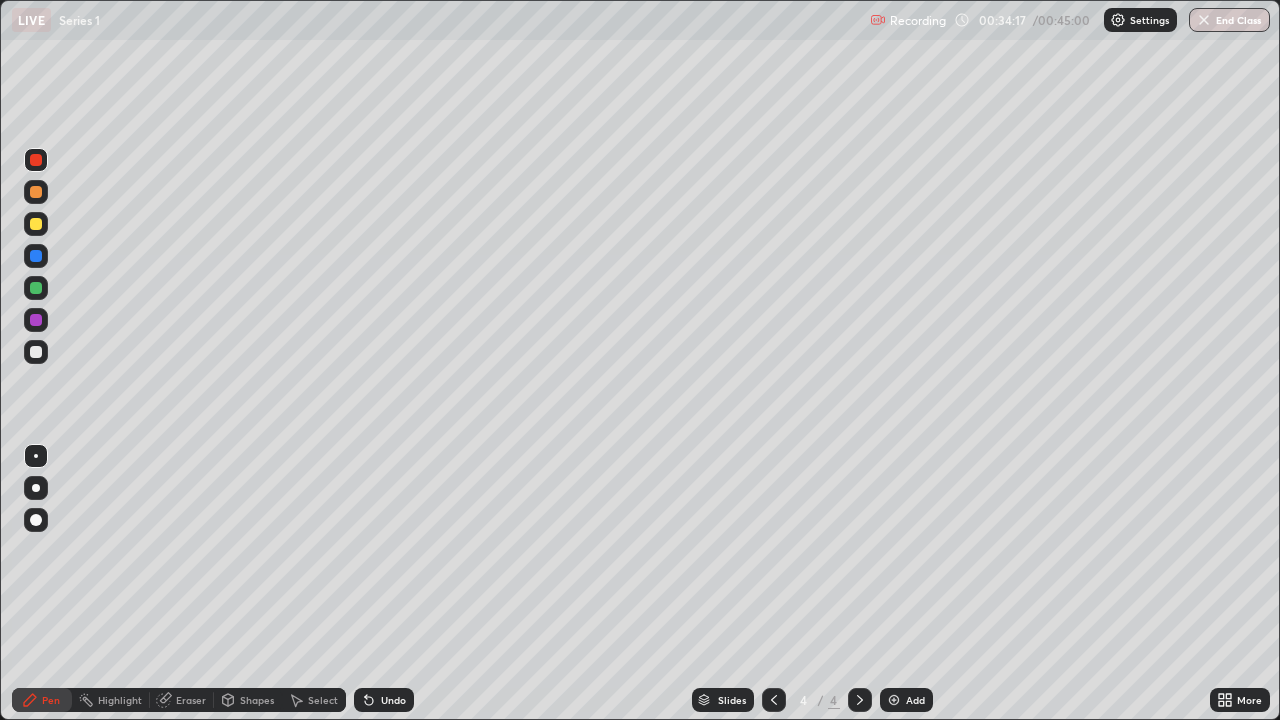 click at bounding box center [36, 352] 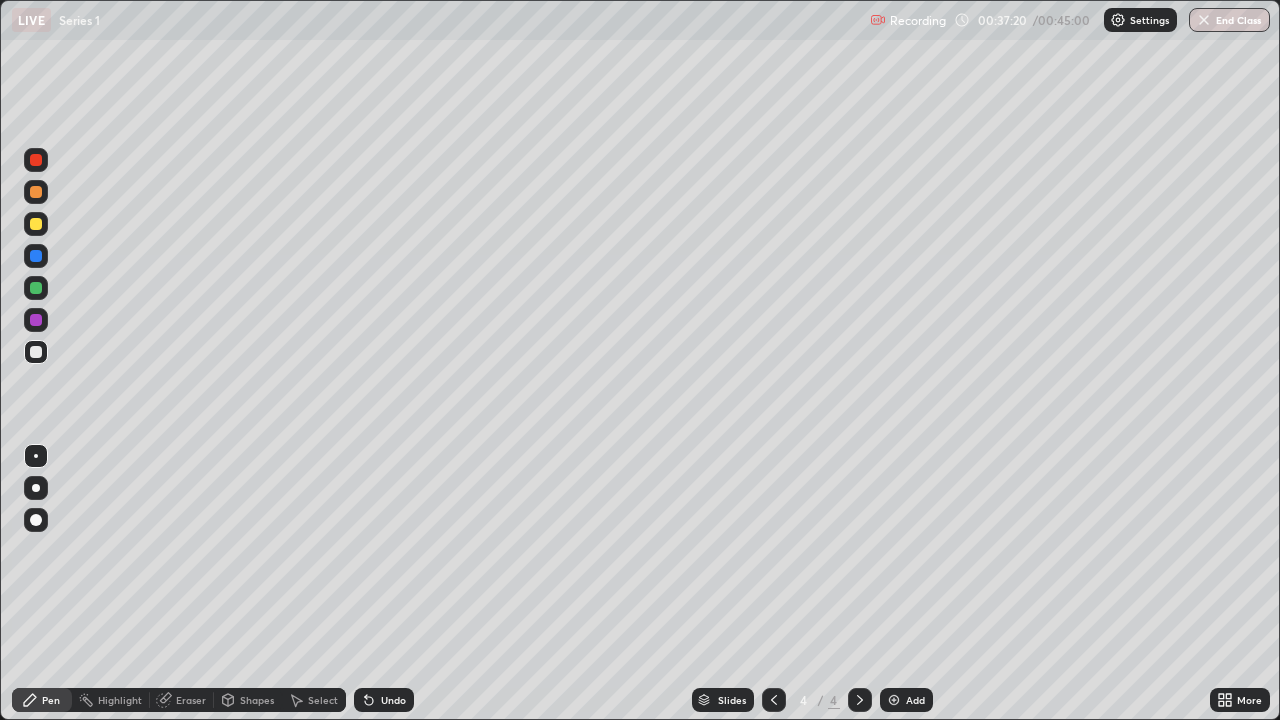 click on "Add" at bounding box center [915, 700] 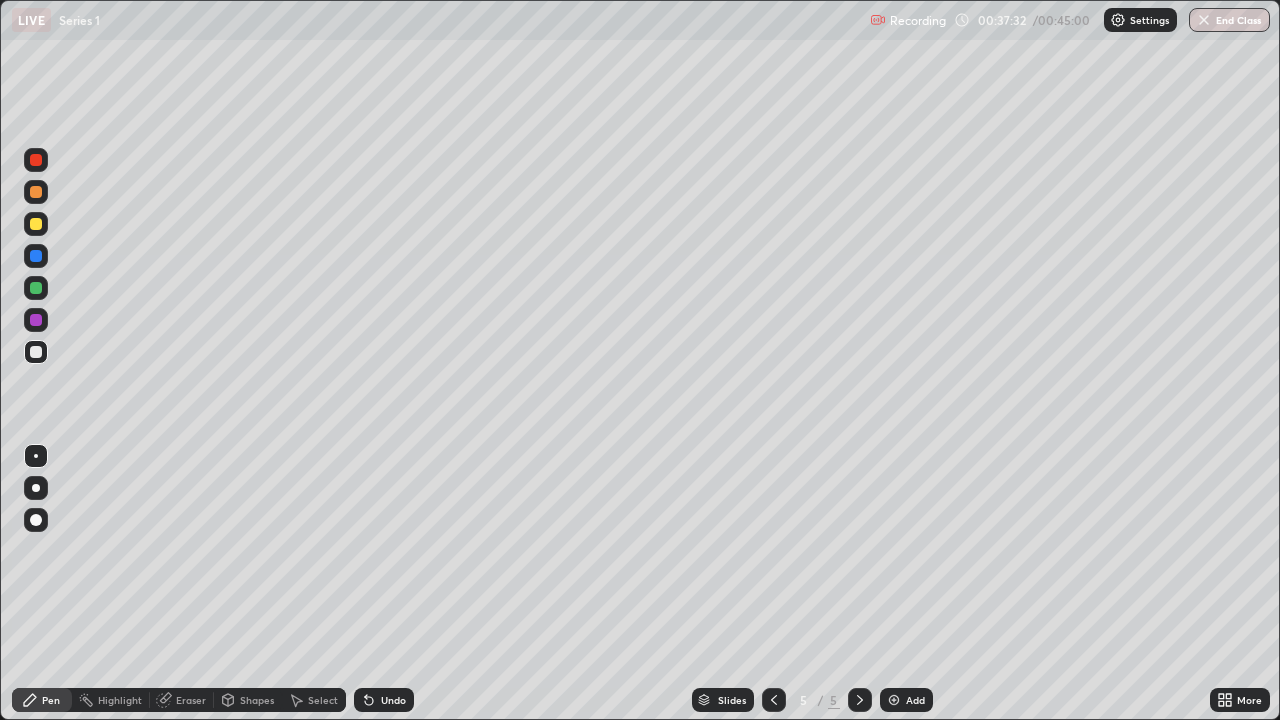 click at bounding box center [36, 224] 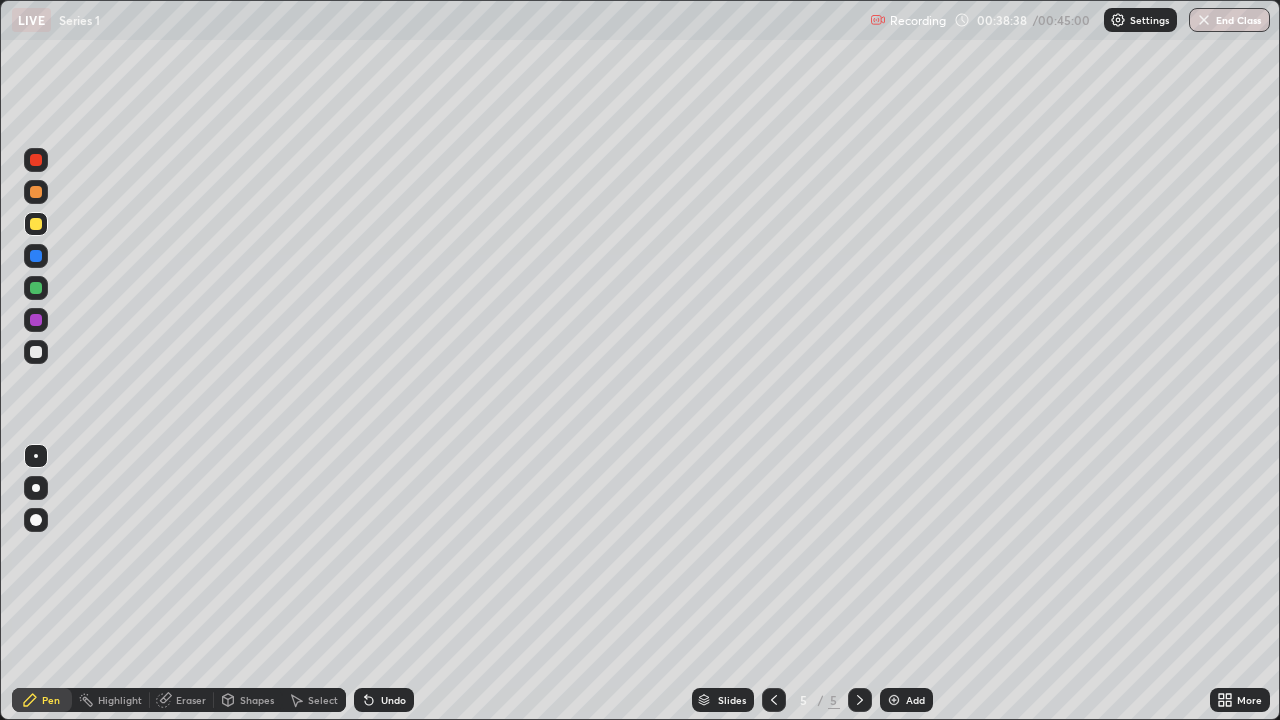 click on "Eraser" at bounding box center (191, 700) 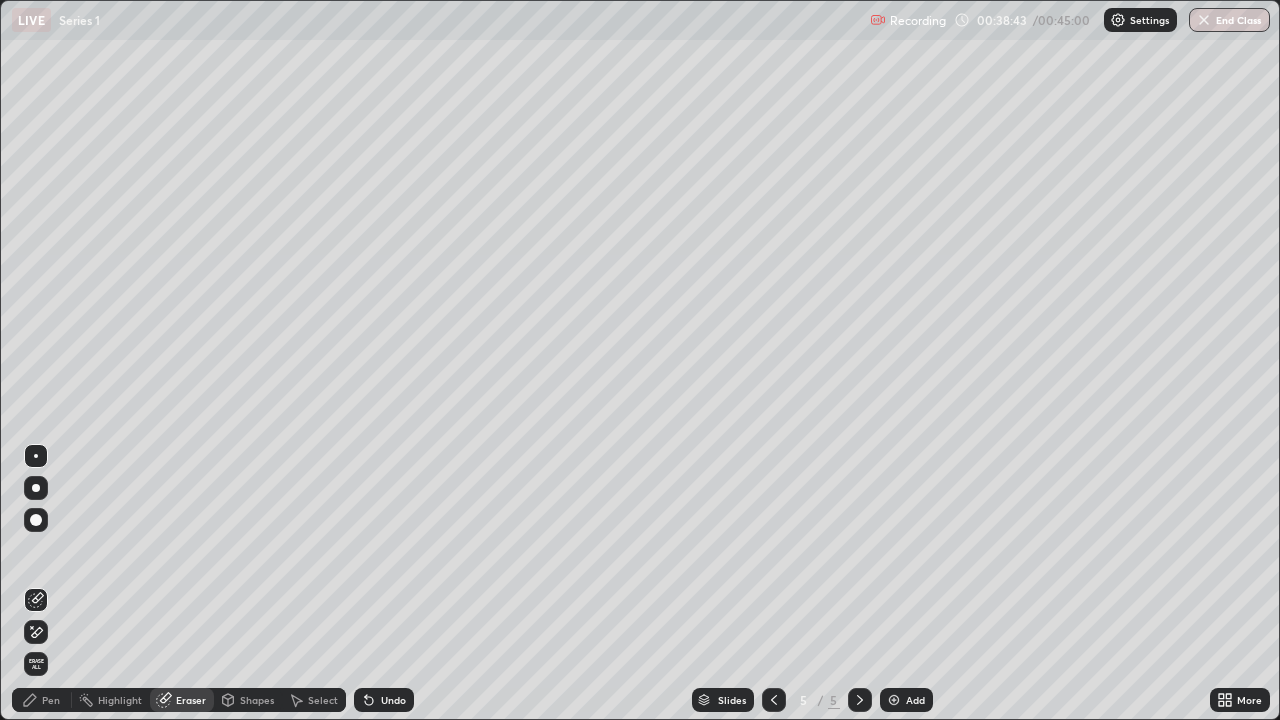 click on "Pen" at bounding box center (51, 700) 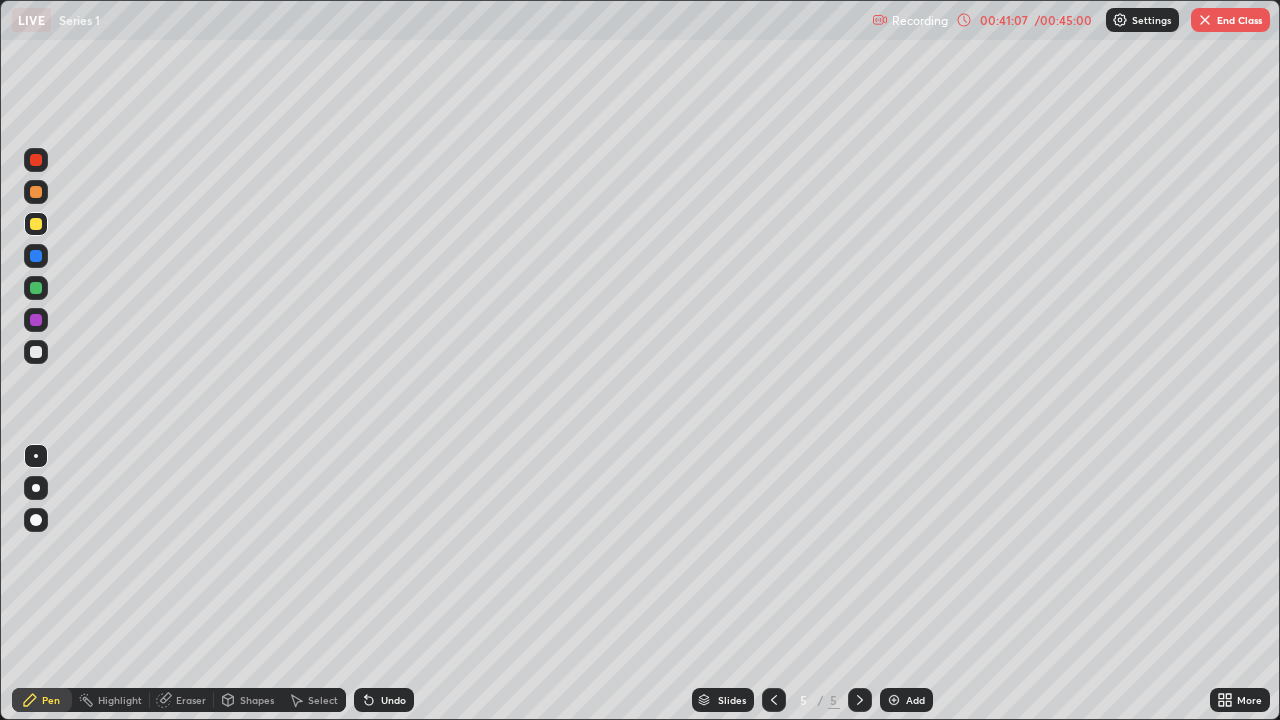 click at bounding box center (36, 160) 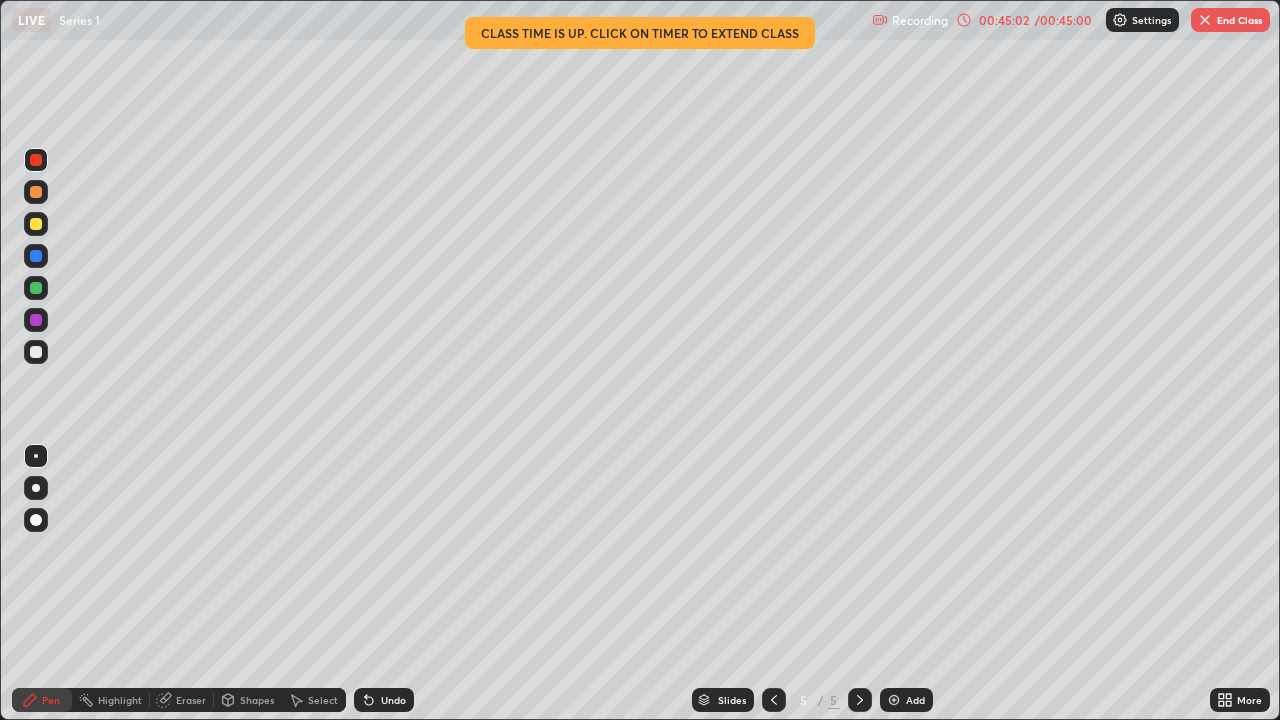 click on "End Class" at bounding box center [1230, 20] 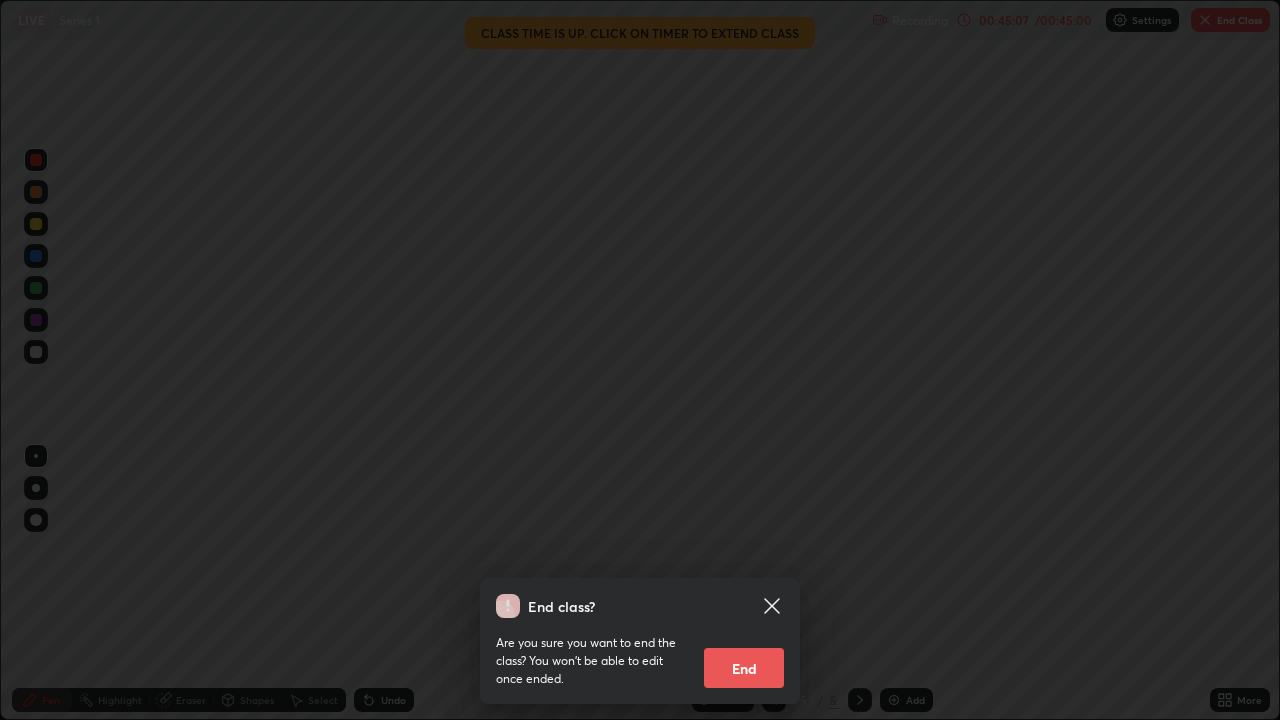 click on "End class? Are you sure you want to end the class? You won’t be able to edit once ended. End" at bounding box center [640, 360] 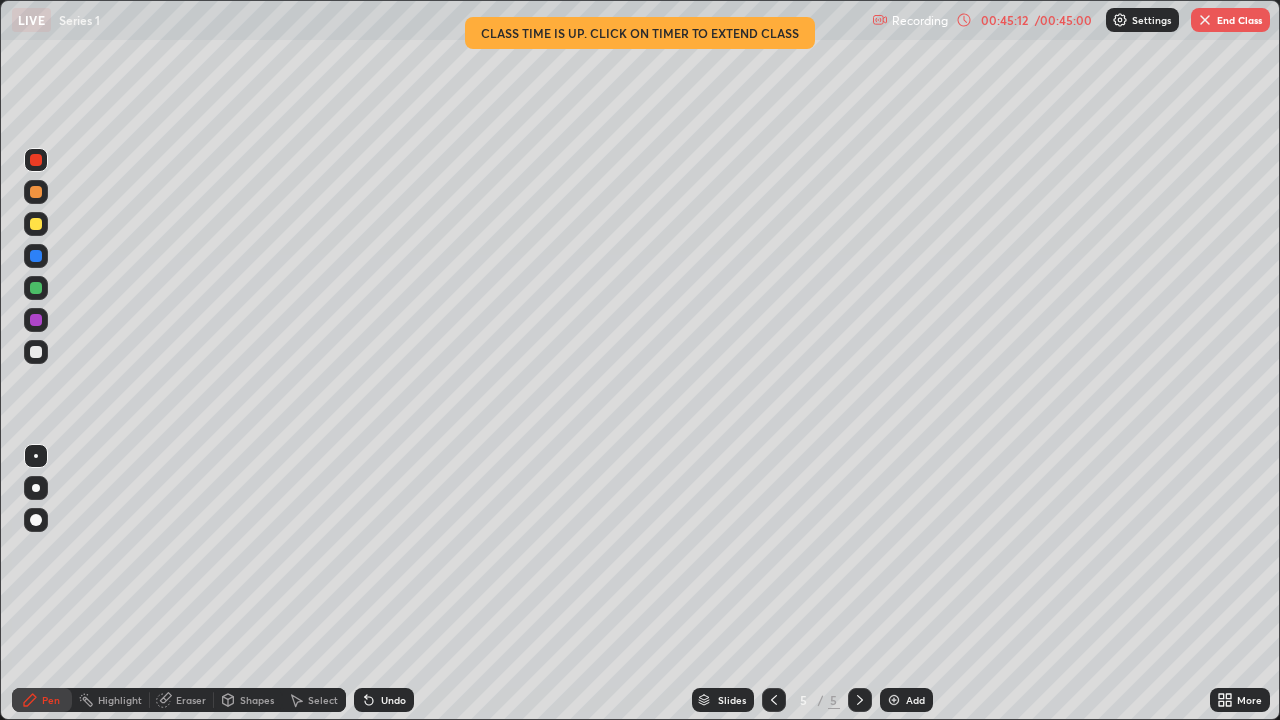click on "End Class" at bounding box center [1230, 20] 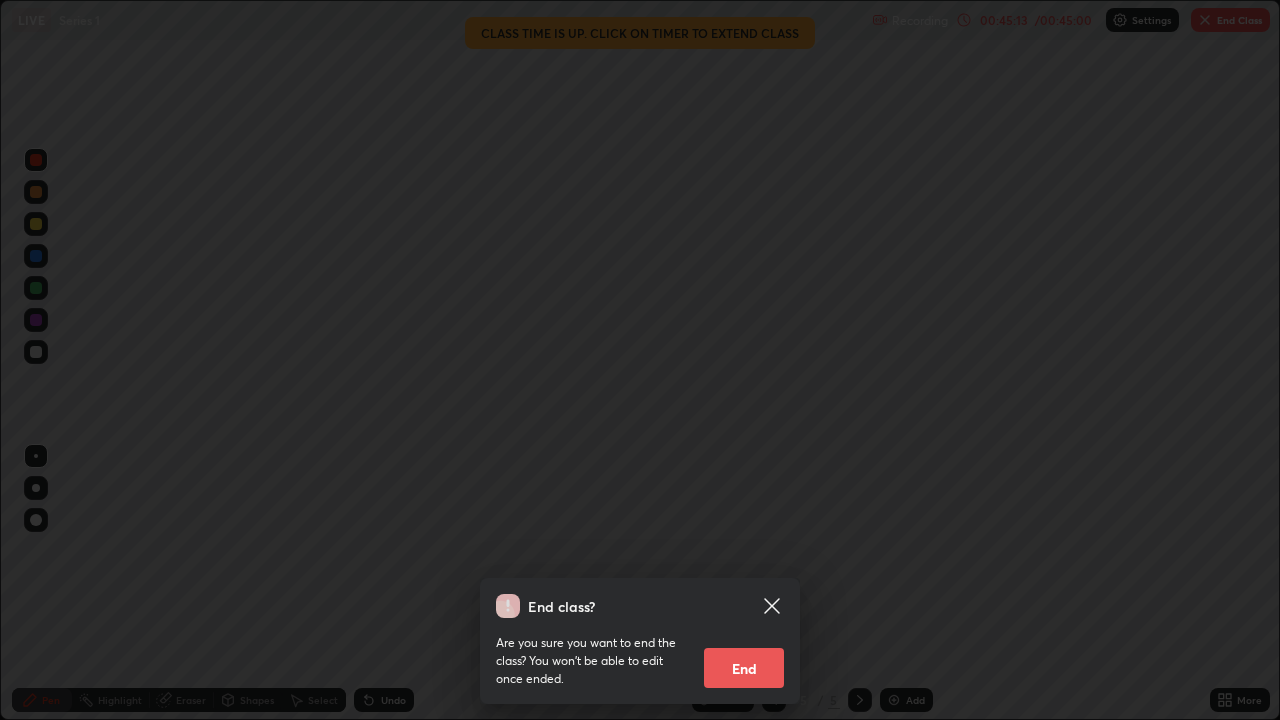 click on "End" at bounding box center [744, 668] 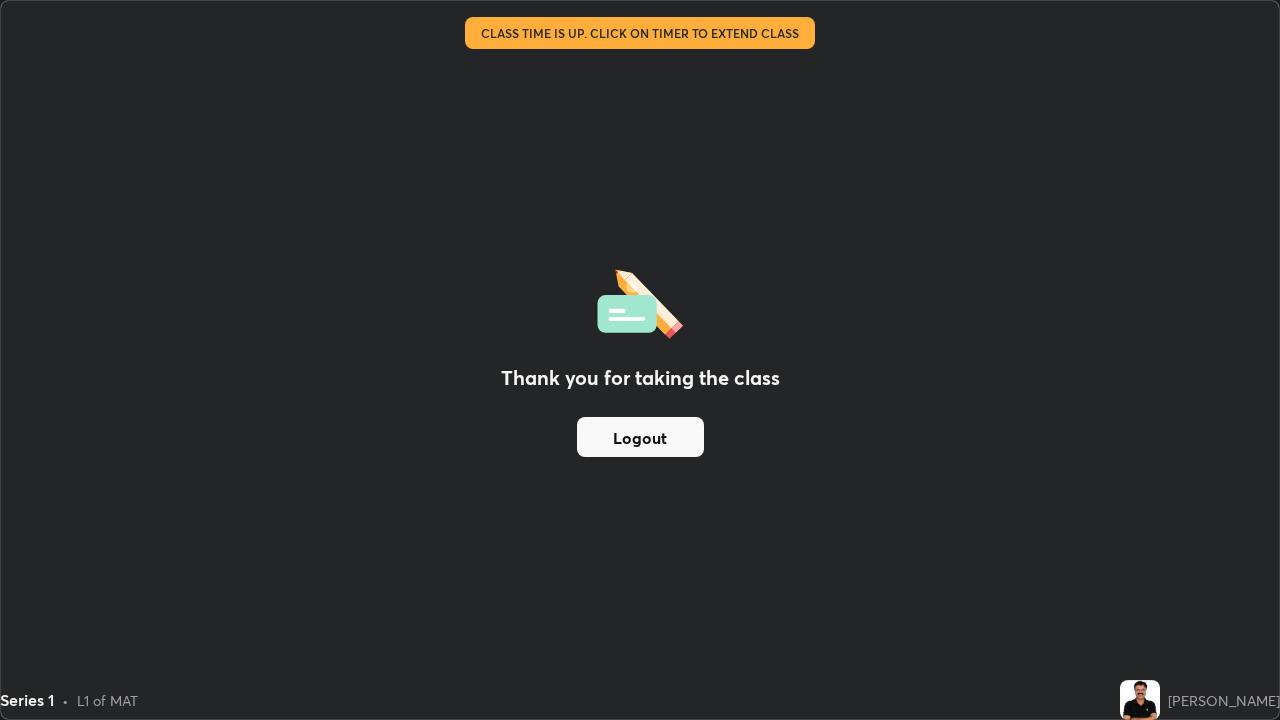click on "Logout" at bounding box center [640, 437] 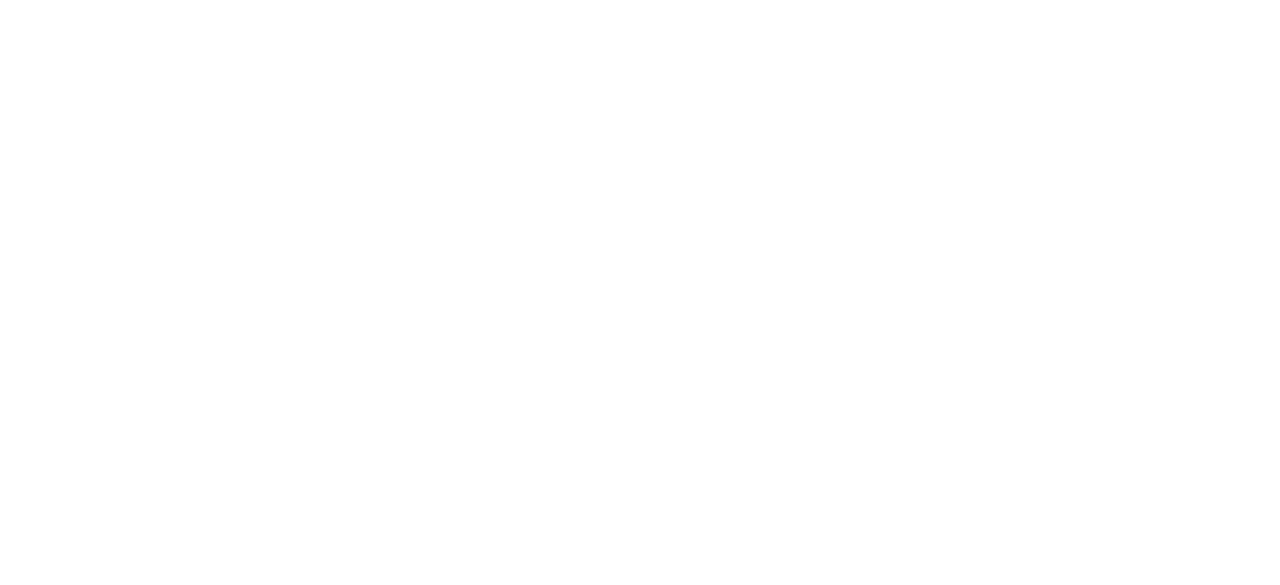 scroll, scrollTop: 0, scrollLeft: 0, axis: both 